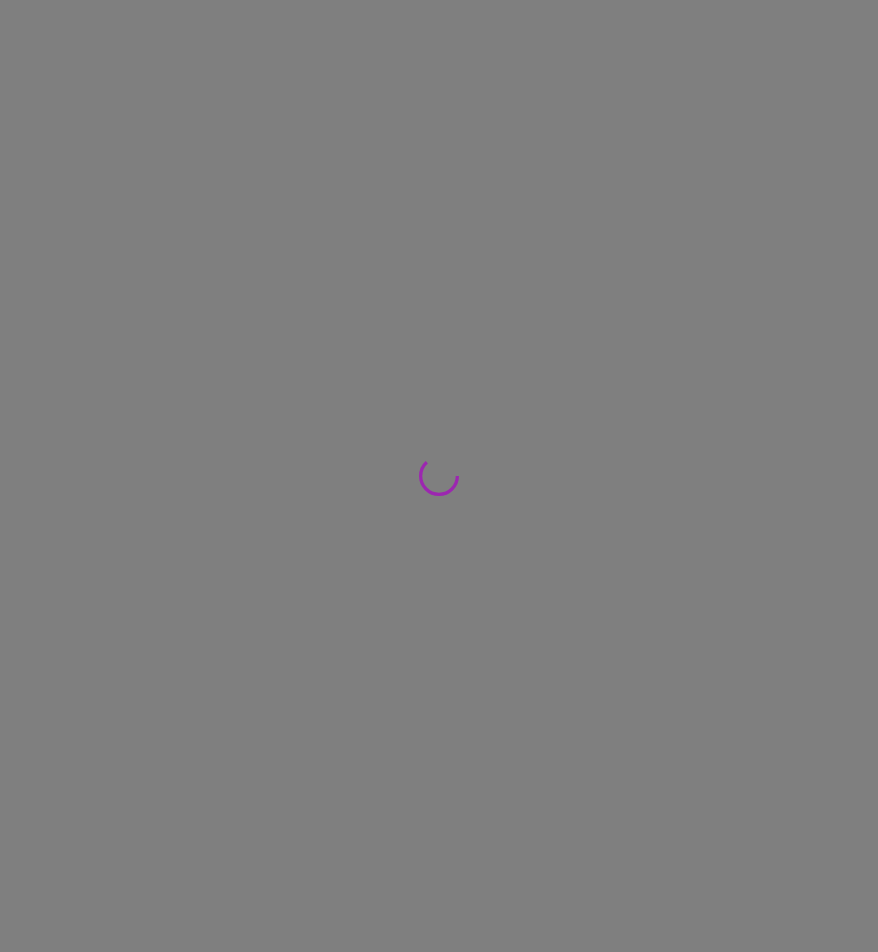 scroll, scrollTop: 0, scrollLeft: 0, axis: both 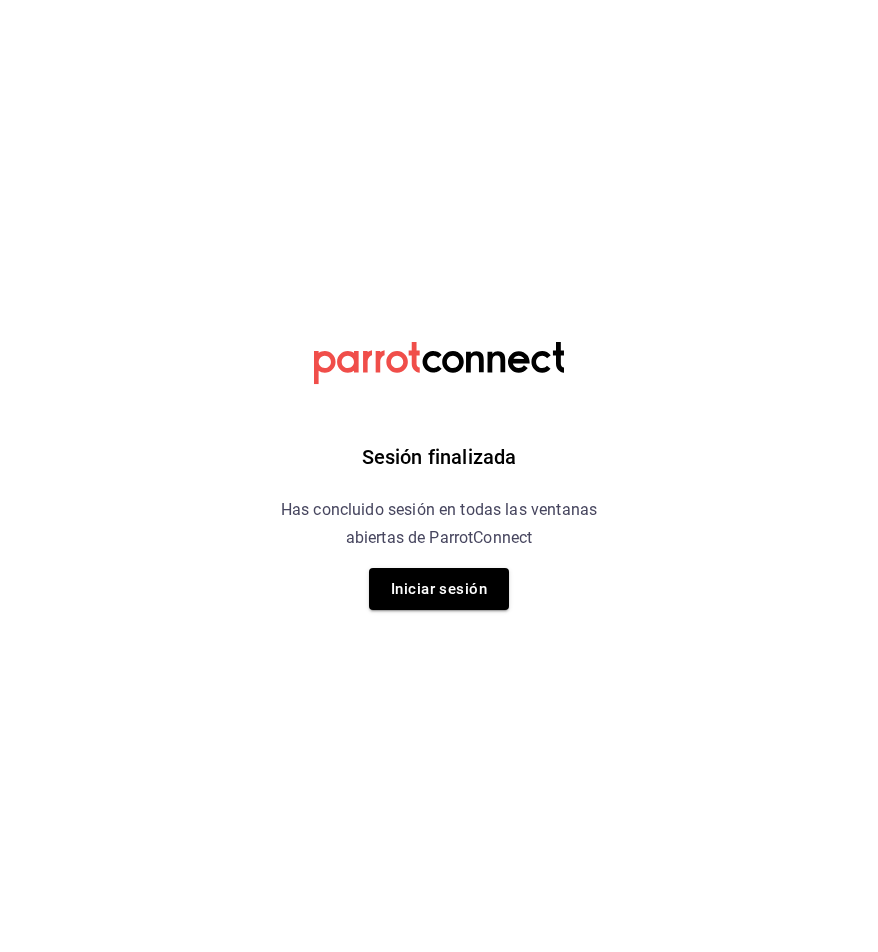 click on "Iniciar sesión" at bounding box center (439, 589) 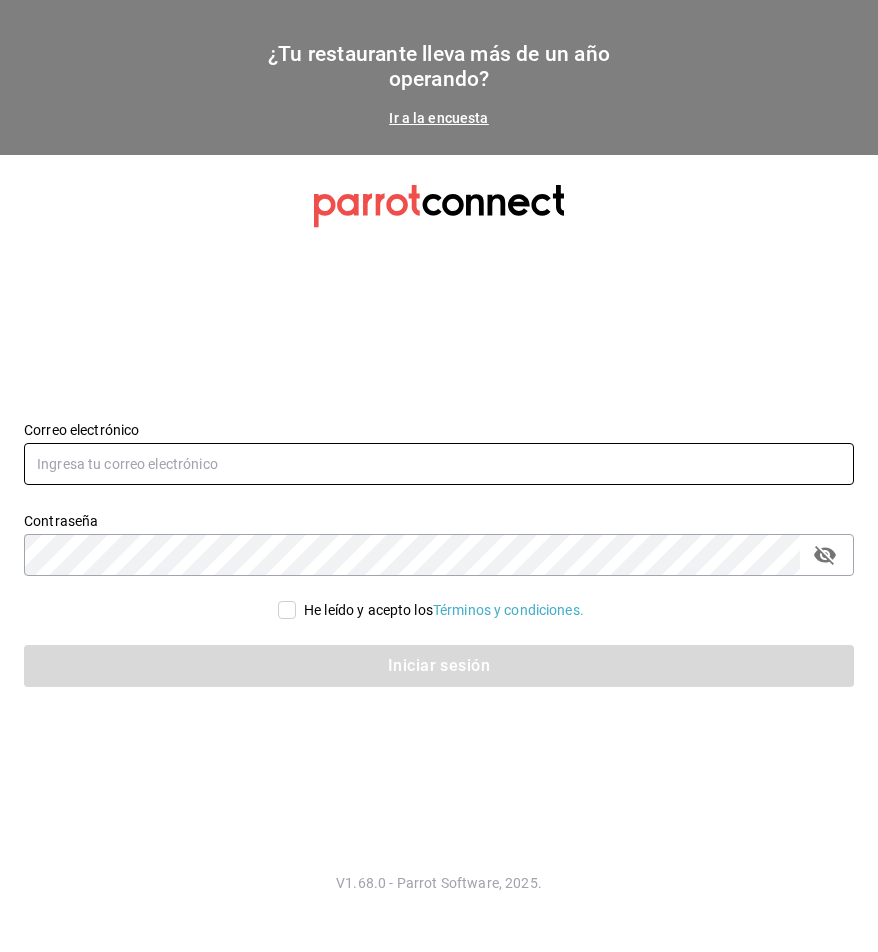 type on "[USERNAME]@[EXAMPLE.COM]" 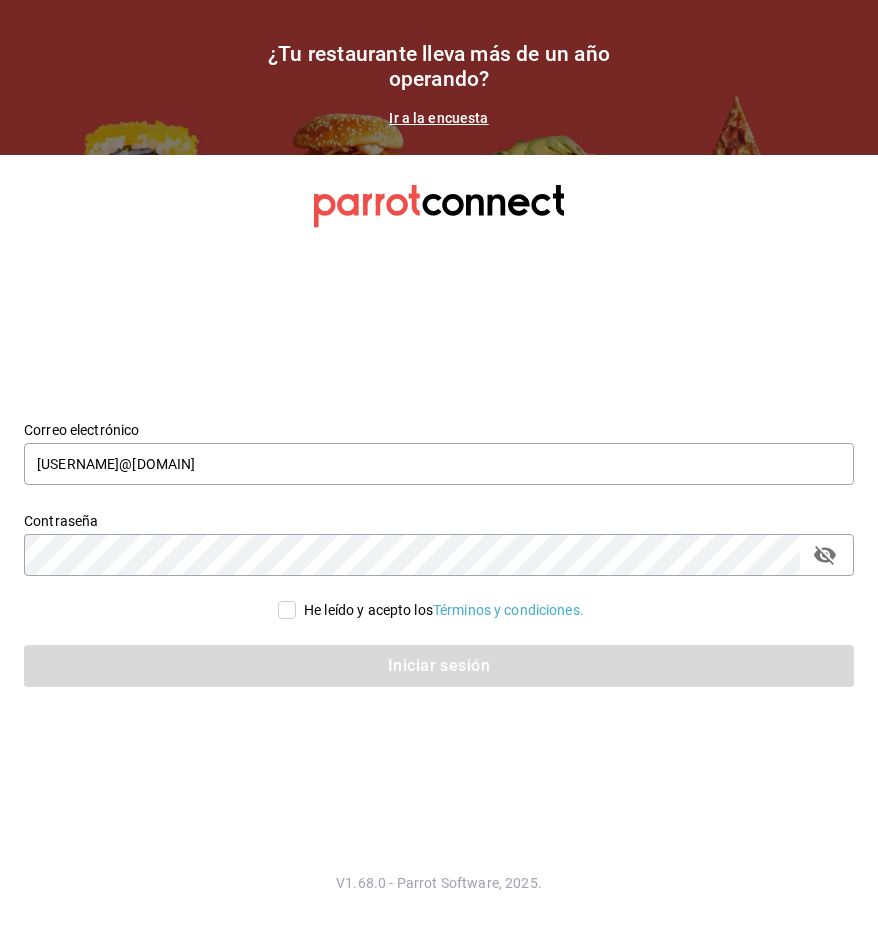 click on "He leído y acepto los  Términos y condiciones." at bounding box center [287, 610] 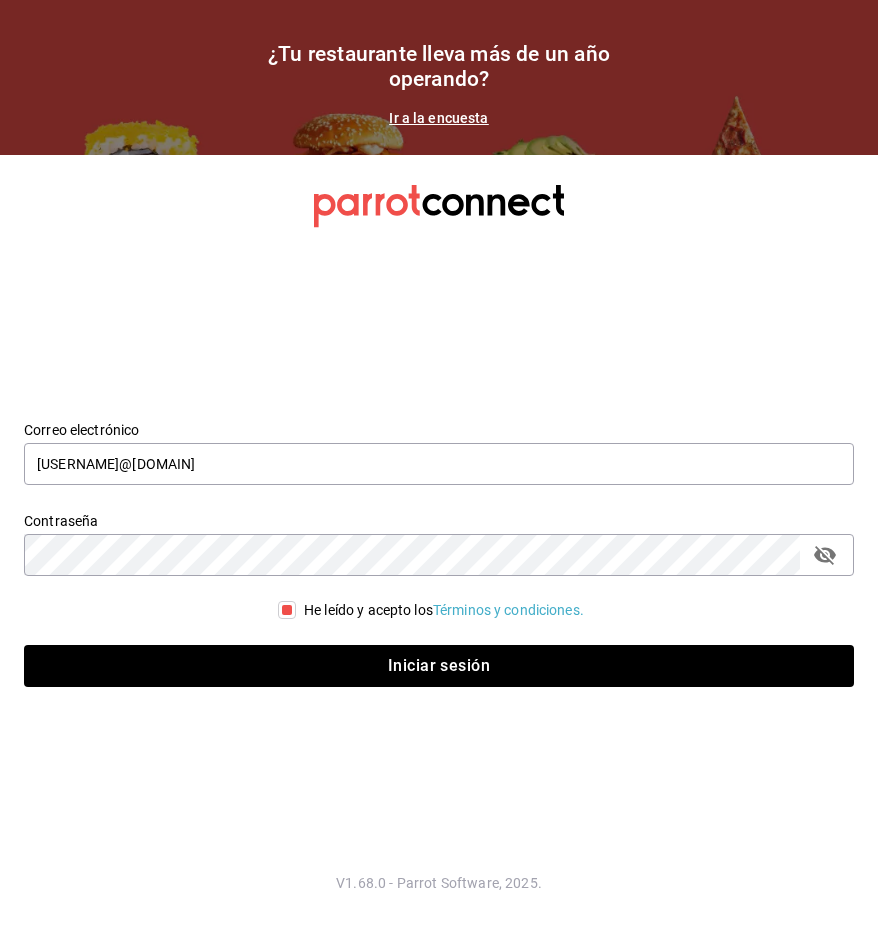 click on "Iniciar sesión" at bounding box center [427, 654] 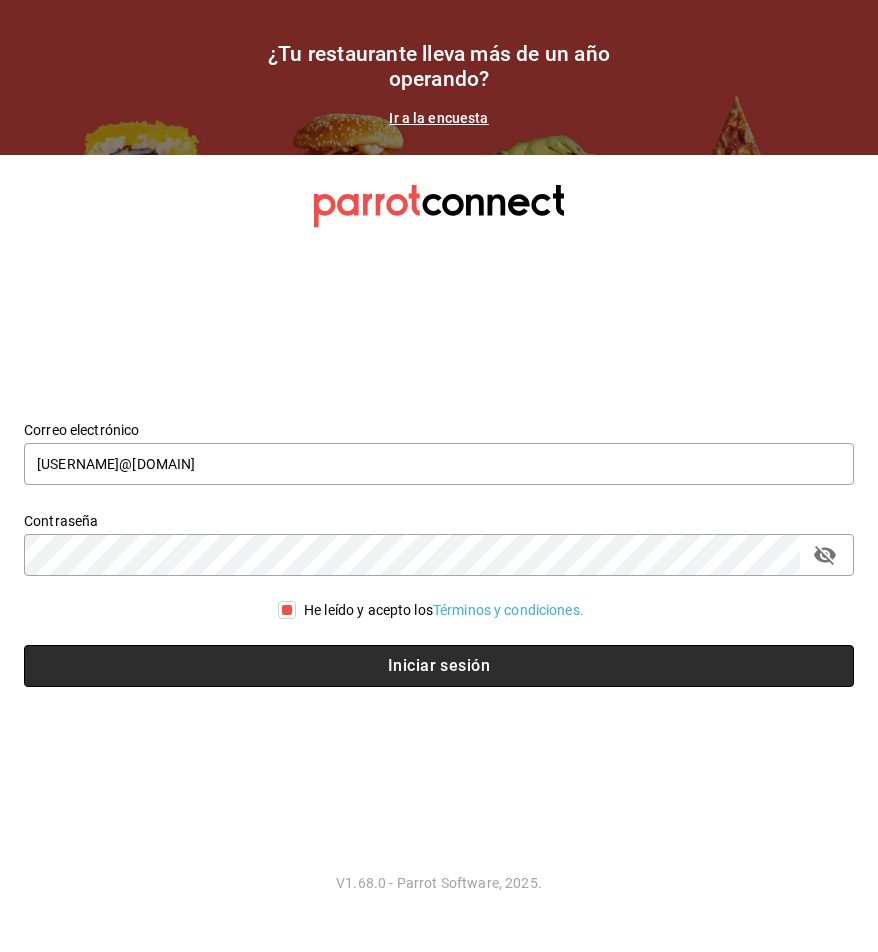 click on "Iniciar sesión" at bounding box center (439, 666) 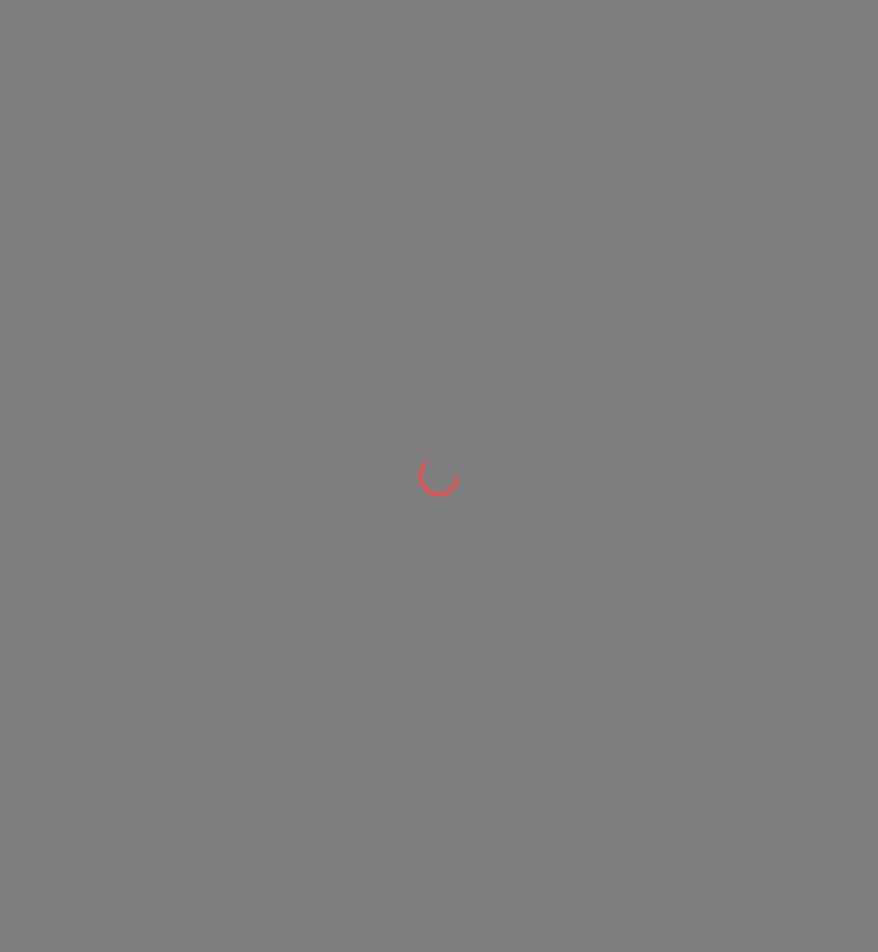 scroll, scrollTop: 0, scrollLeft: 0, axis: both 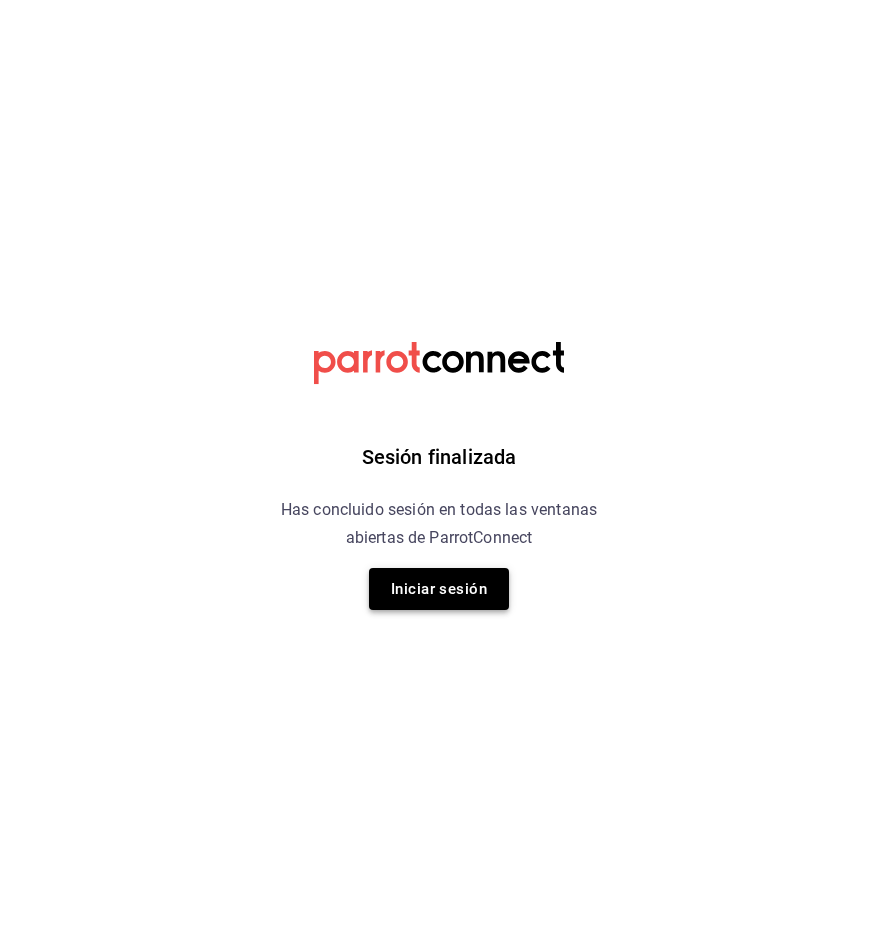click on "Iniciar sesión" at bounding box center [439, 589] 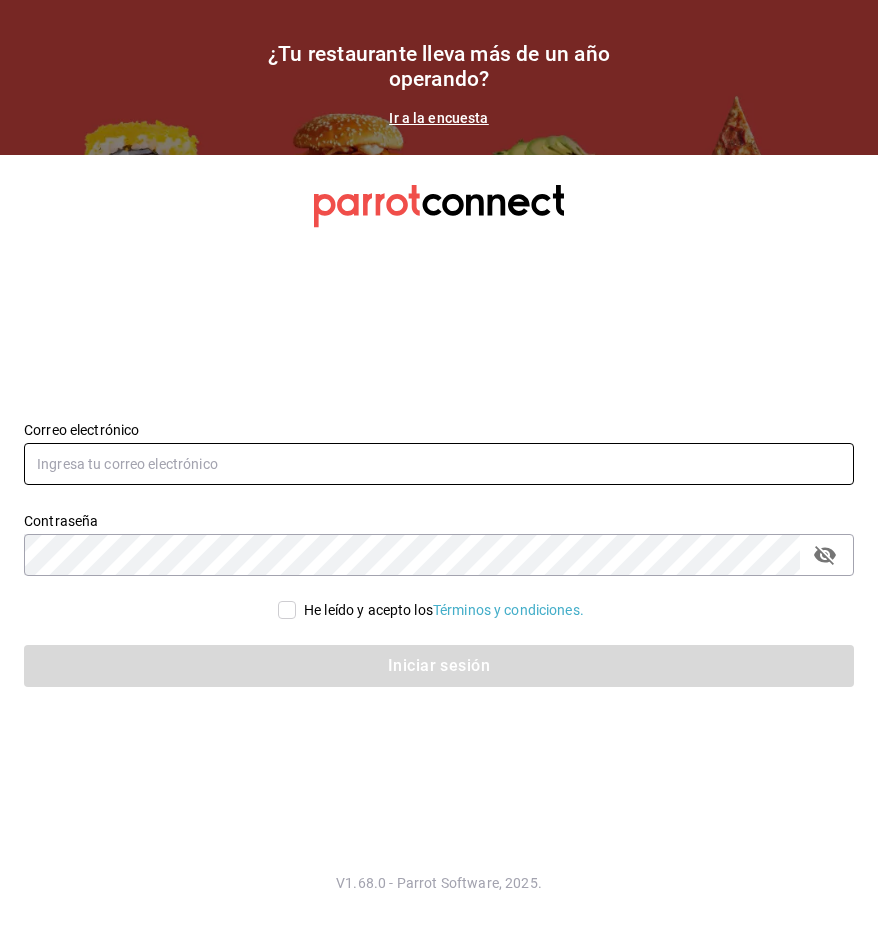 type on "[USERNAME]@[EXAMPLE.COM]" 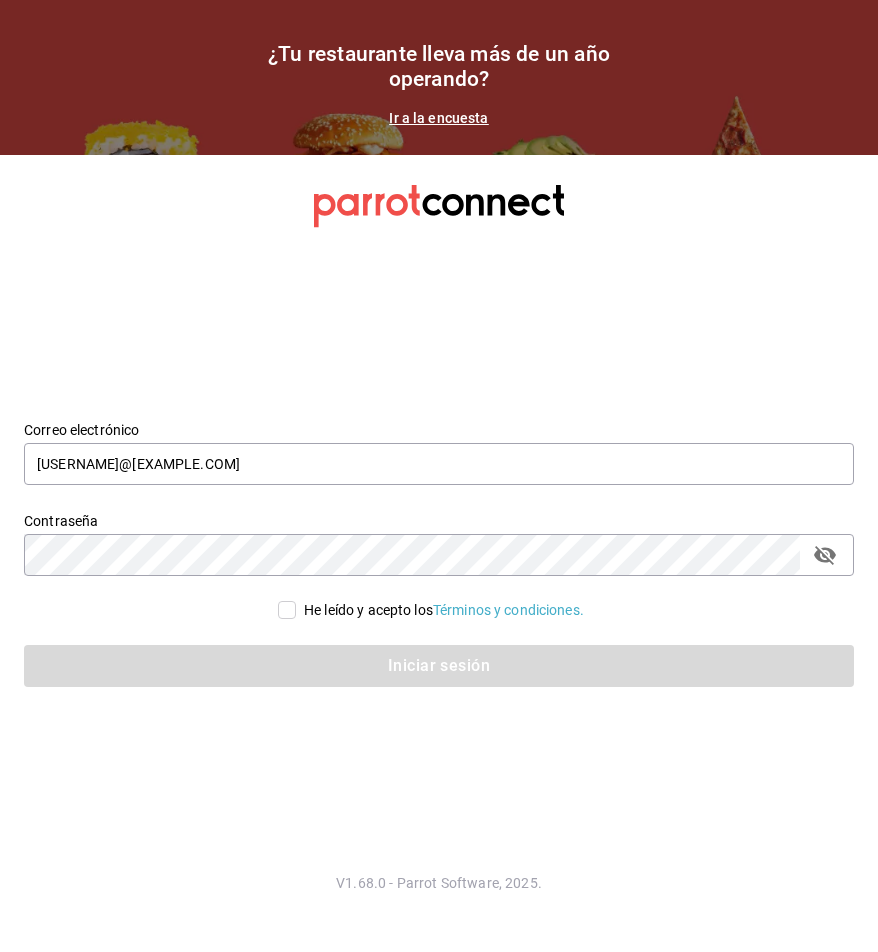 click on "He leído y acepto los  Términos y condiciones." at bounding box center [287, 610] 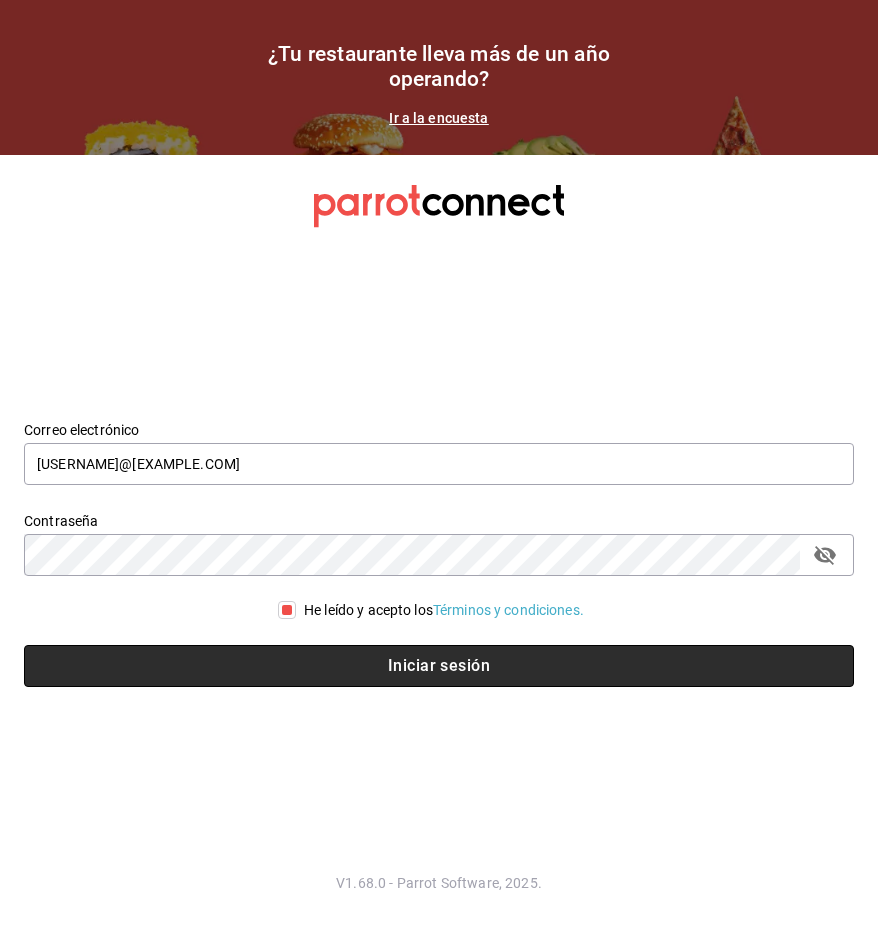 click on "Iniciar sesión" at bounding box center (439, 666) 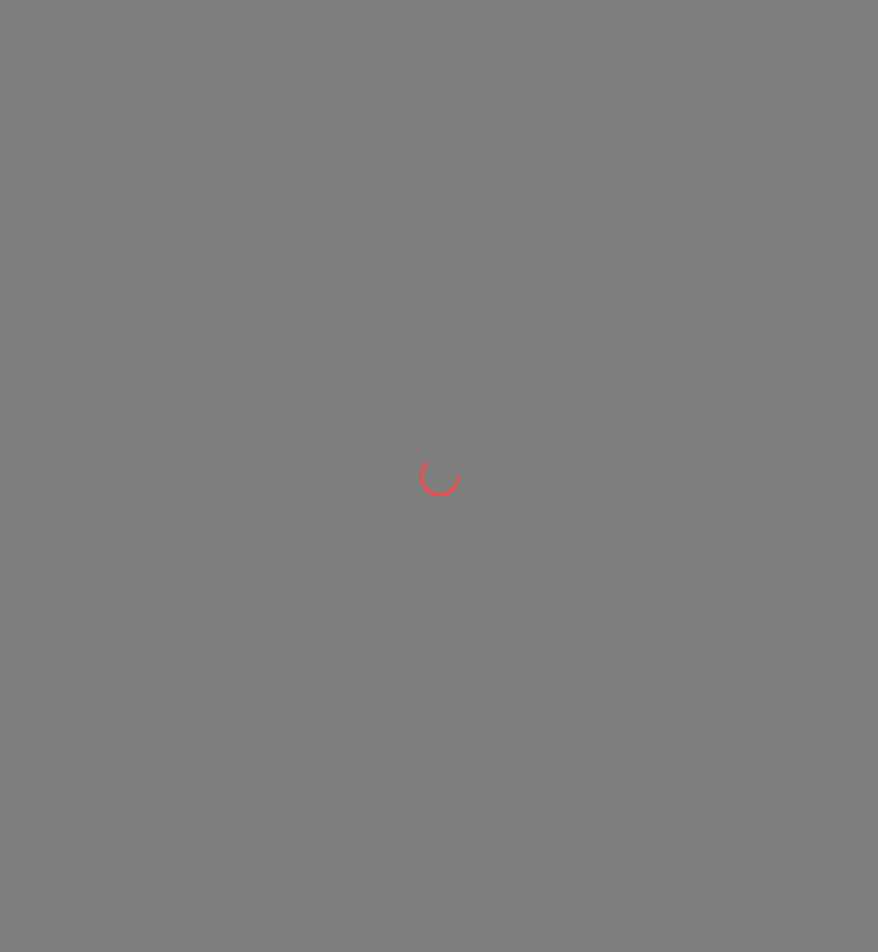 scroll, scrollTop: 0, scrollLeft: 0, axis: both 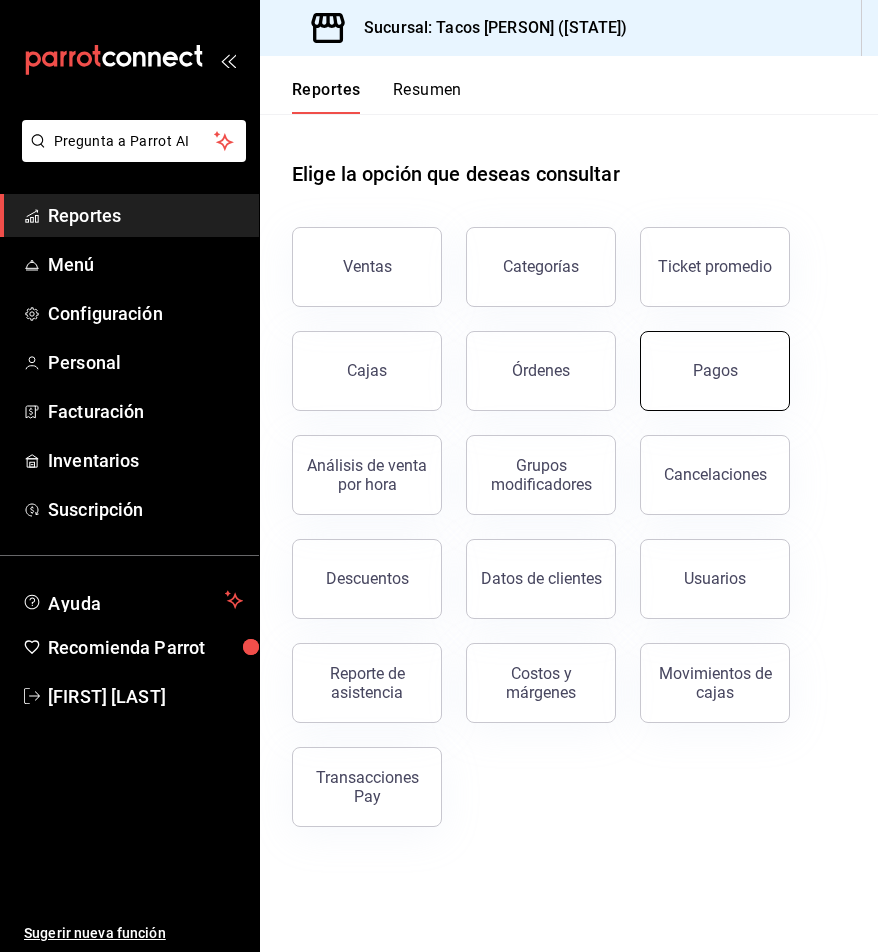 click on "Pagos" at bounding box center [715, 371] 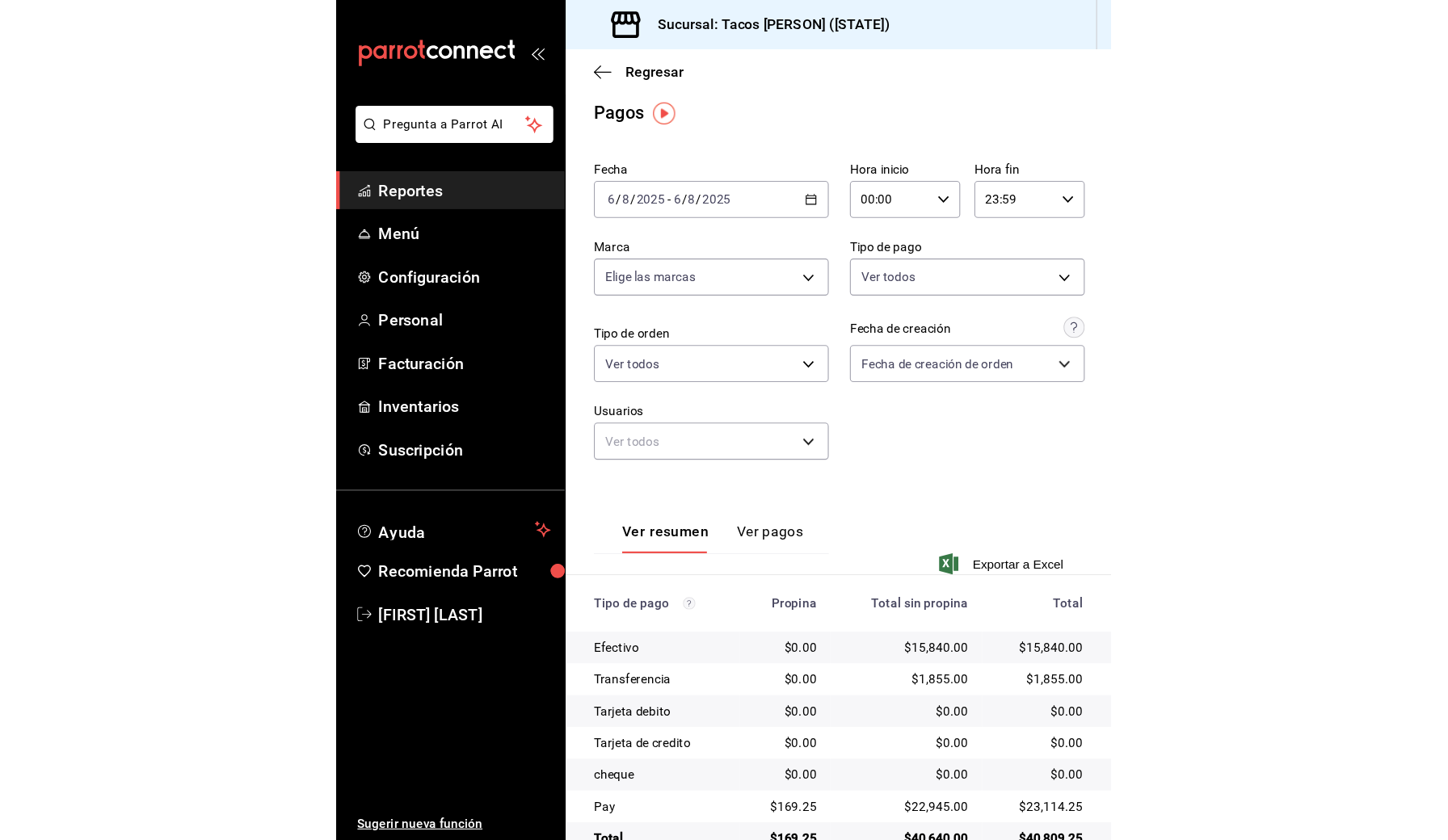 scroll, scrollTop: 8, scrollLeft: 0, axis: vertical 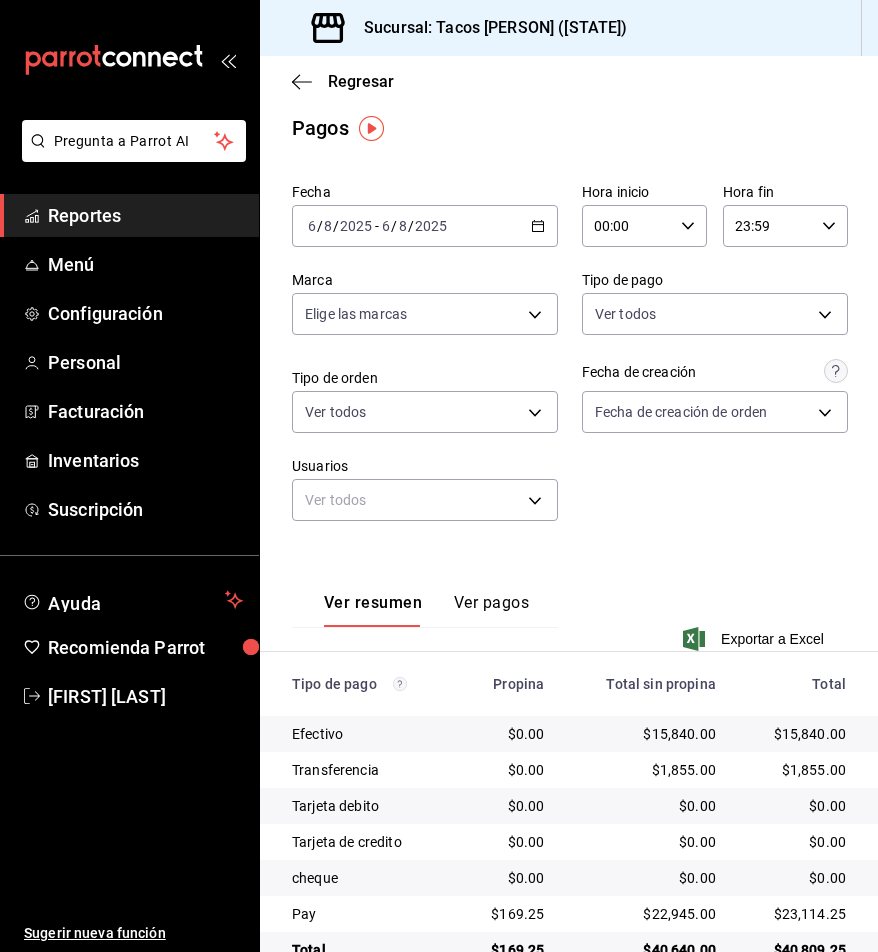 click on "Regresar" at bounding box center [569, 81] 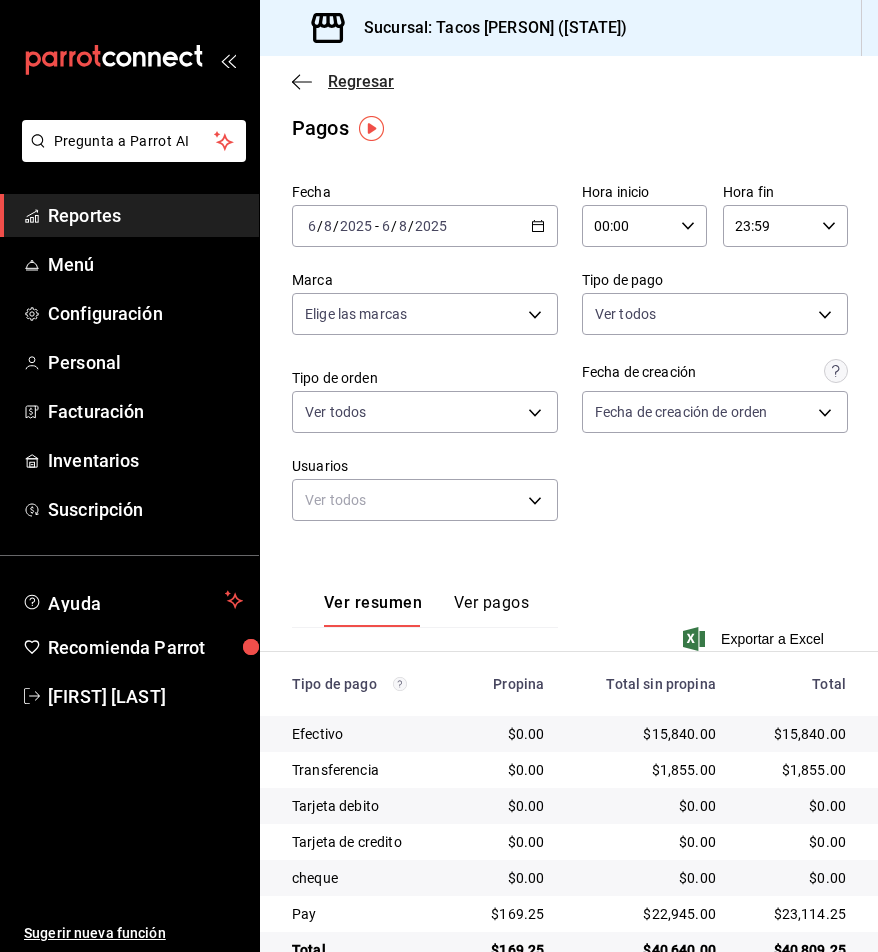 click 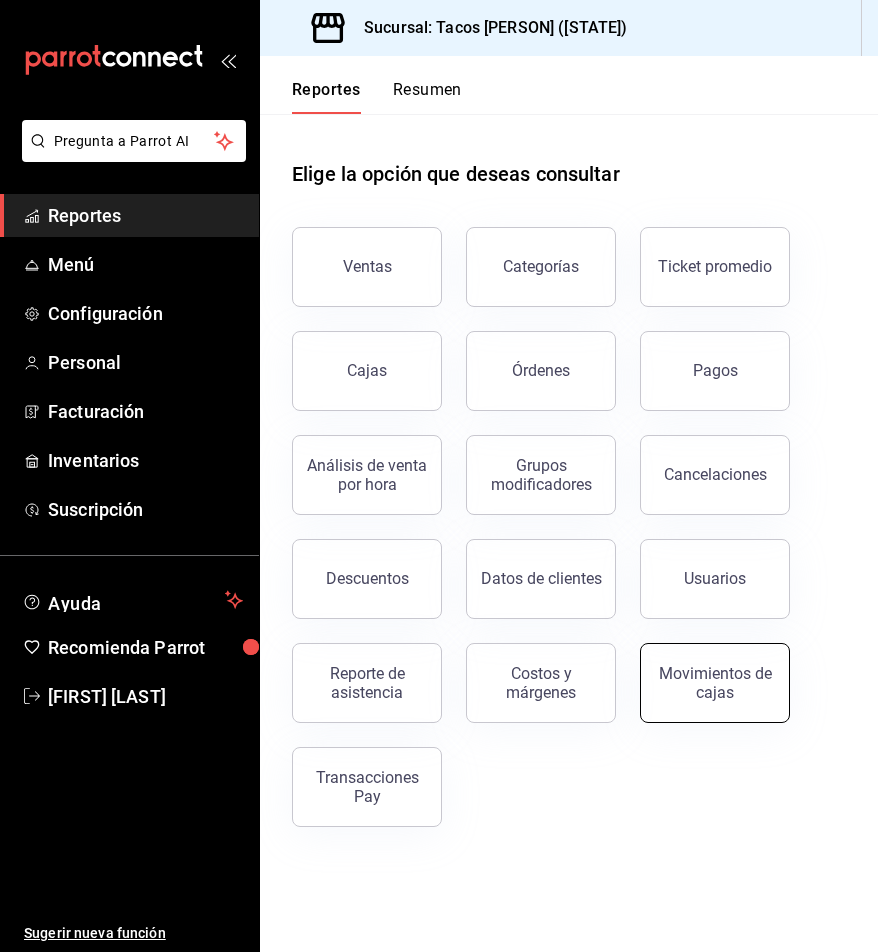click on "Movimientos de cajas" at bounding box center (715, 683) 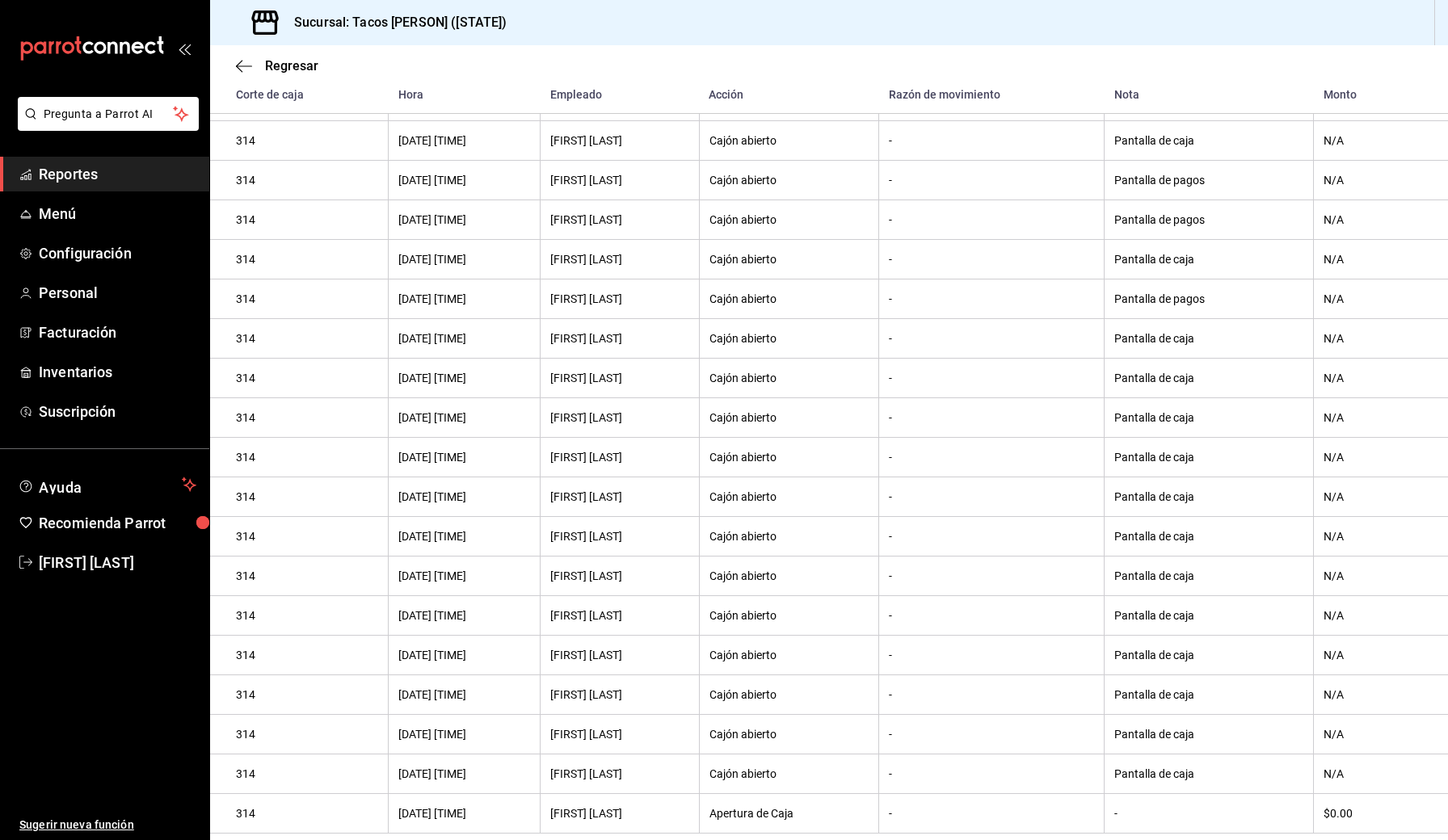 scroll, scrollTop: 1072, scrollLeft: 0, axis: vertical 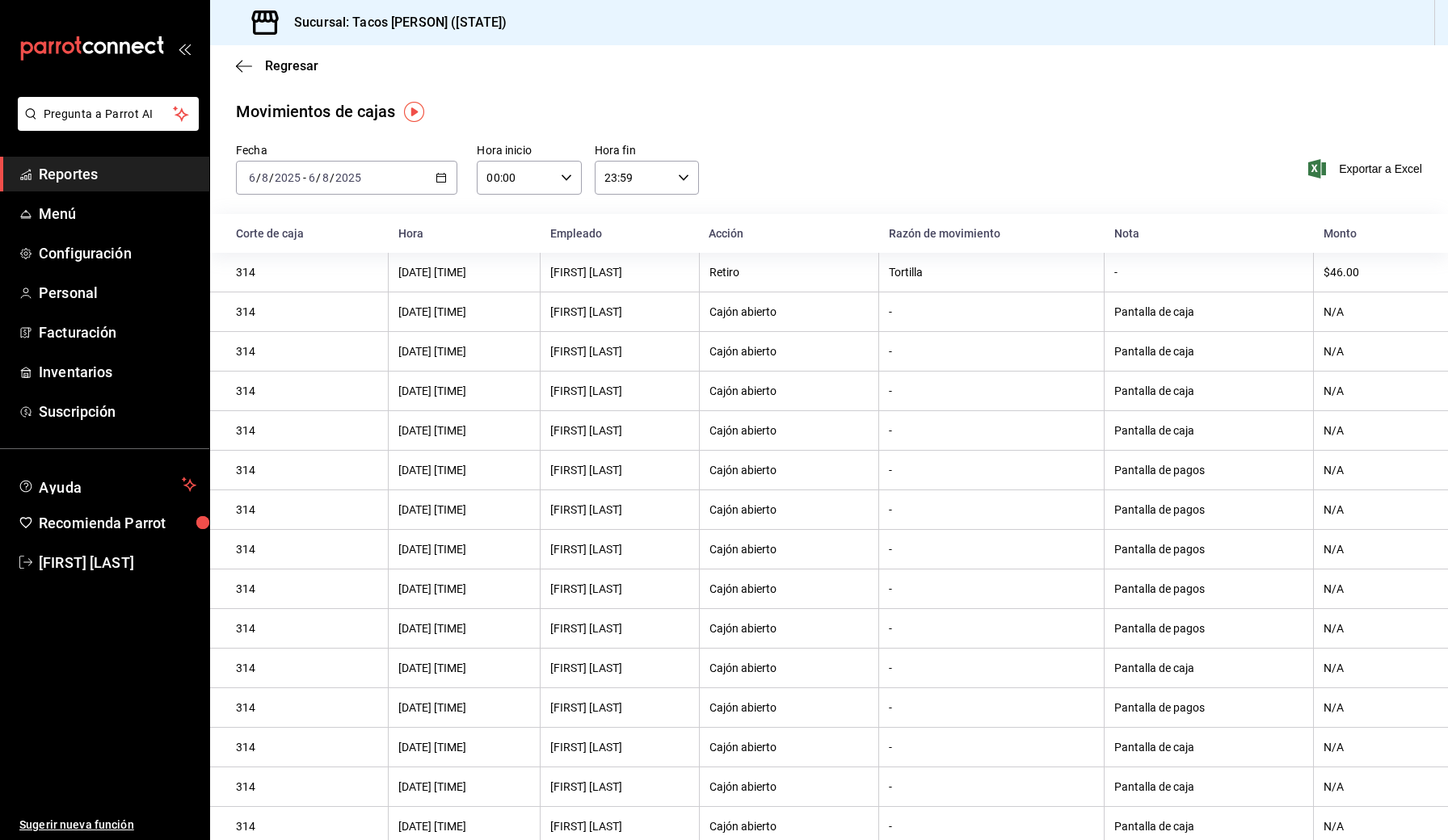 click on "[FIRST] [LAST]" at bounding box center [620, 549] 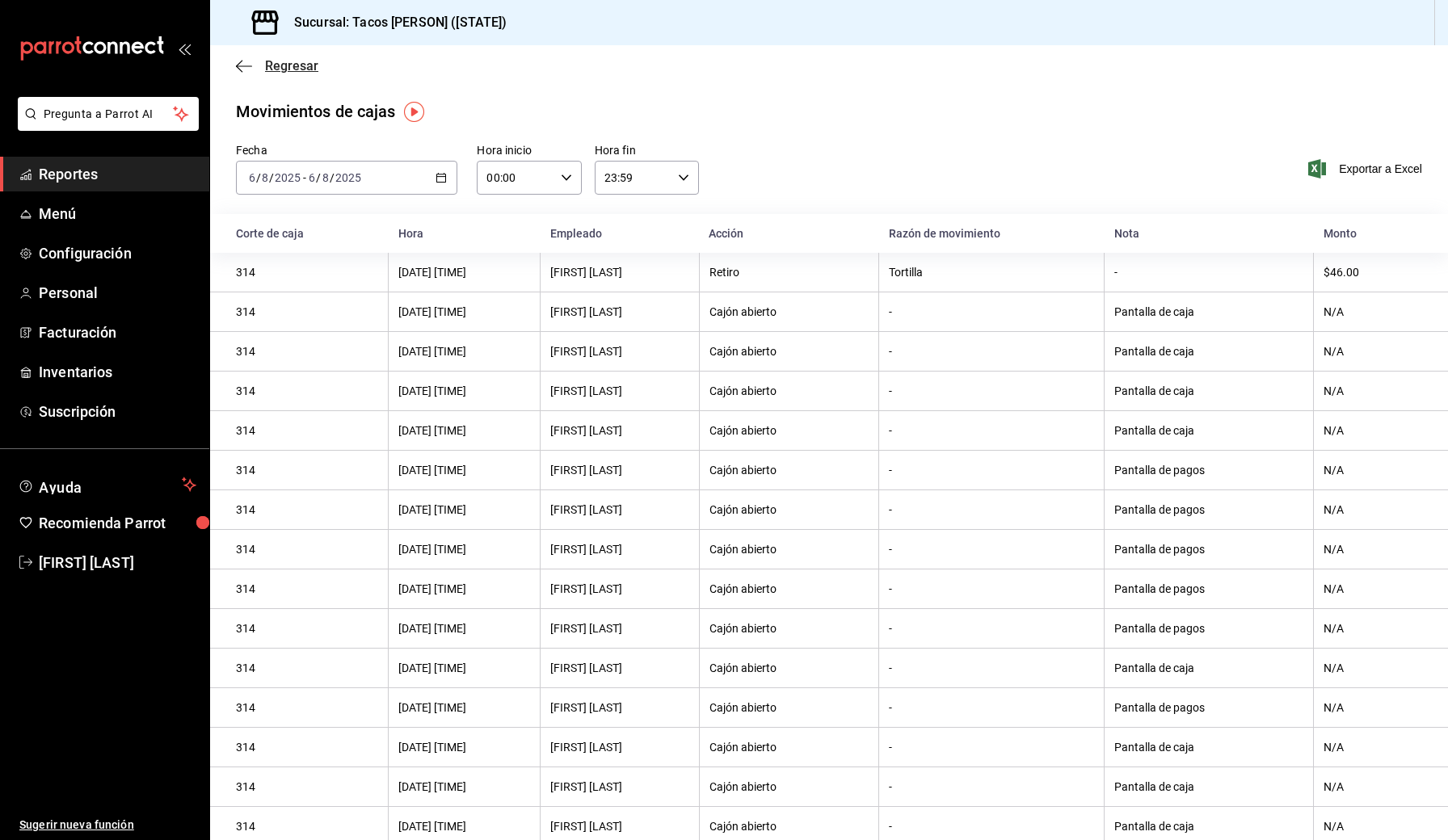 click 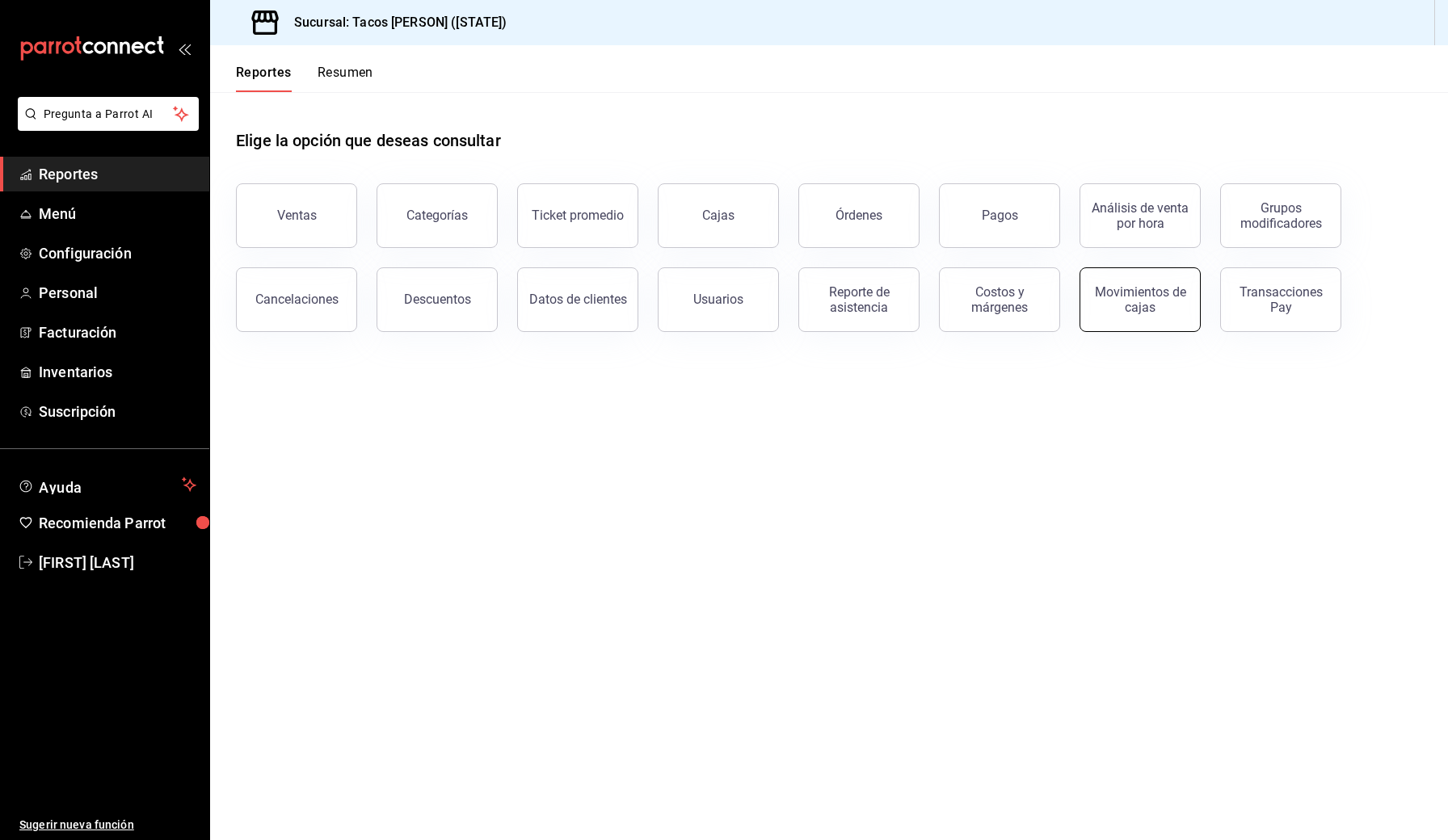 click on "Movimientos de cajas" at bounding box center (1140, 300) 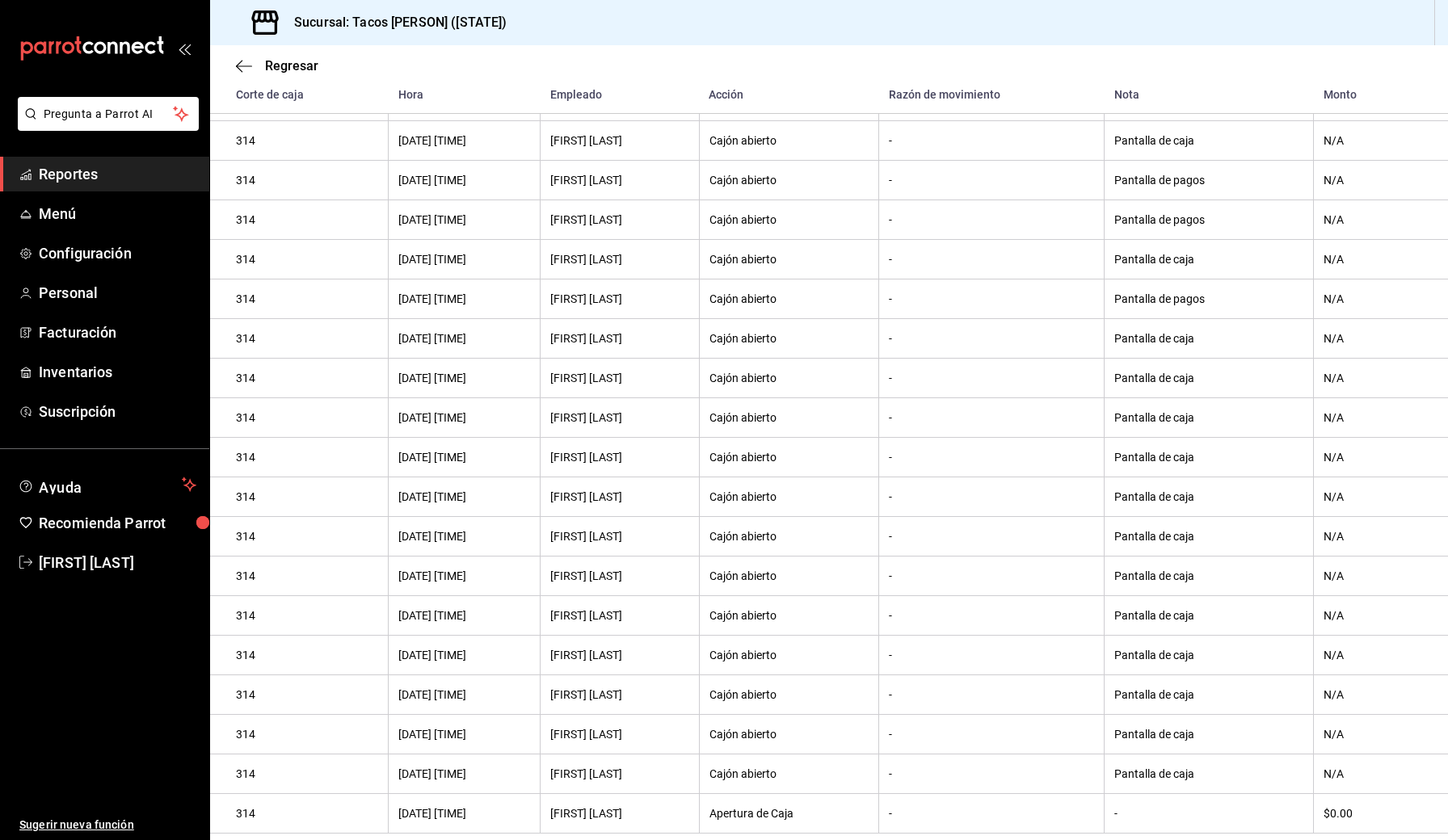 scroll, scrollTop: 1151, scrollLeft: 0, axis: vertical 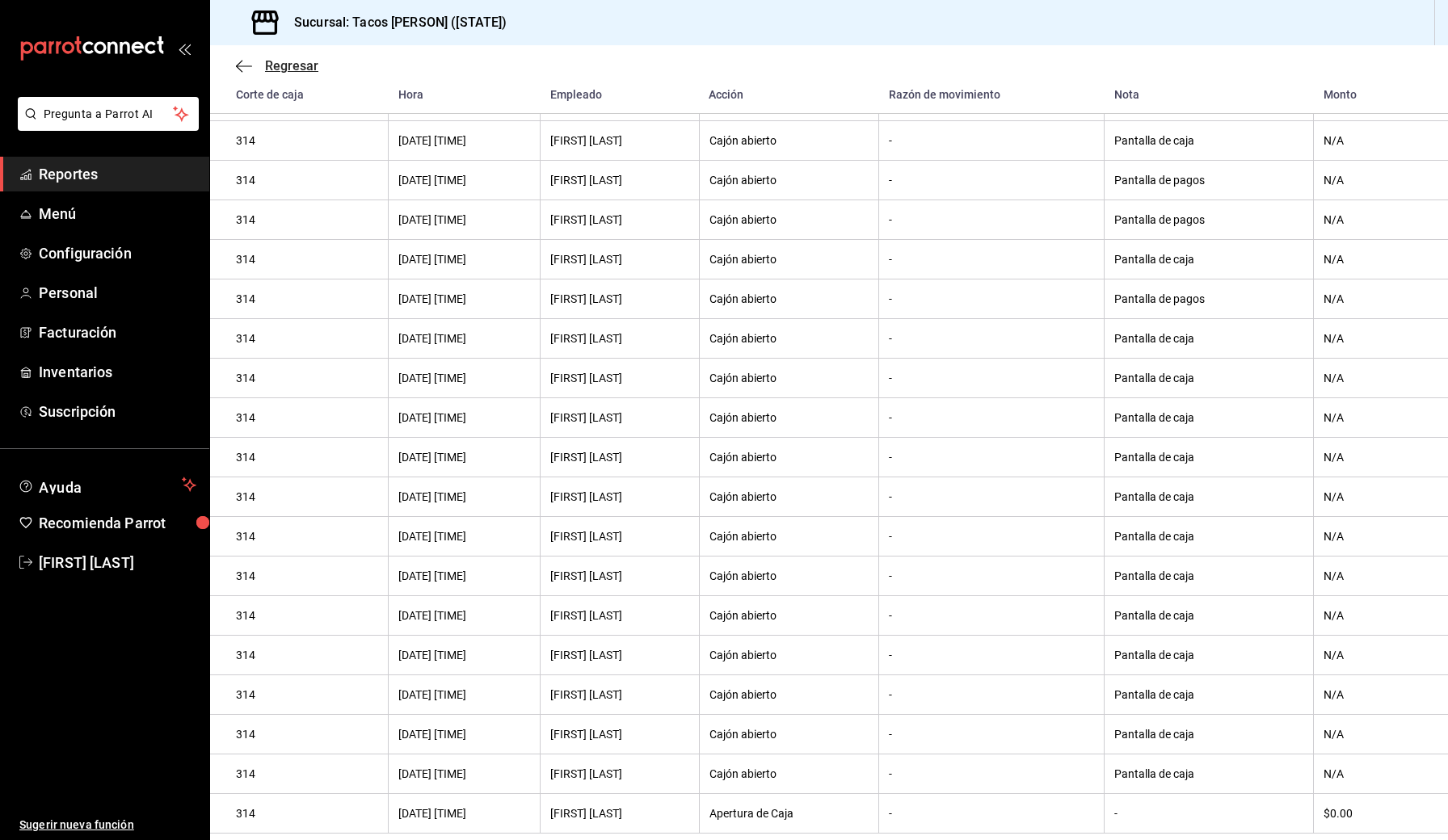 click 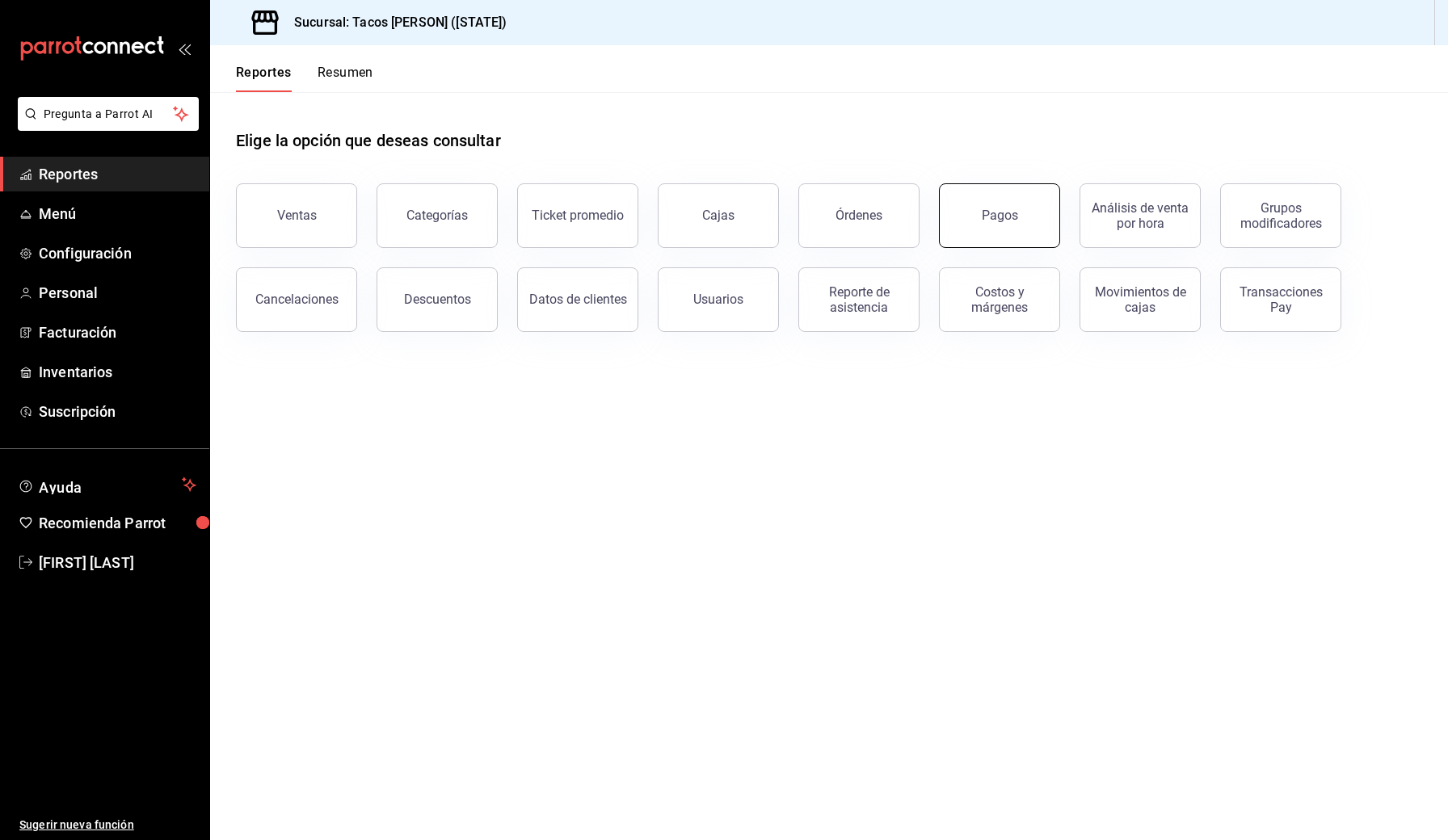 click on "Pagos" at bounding box center [1000, 215] 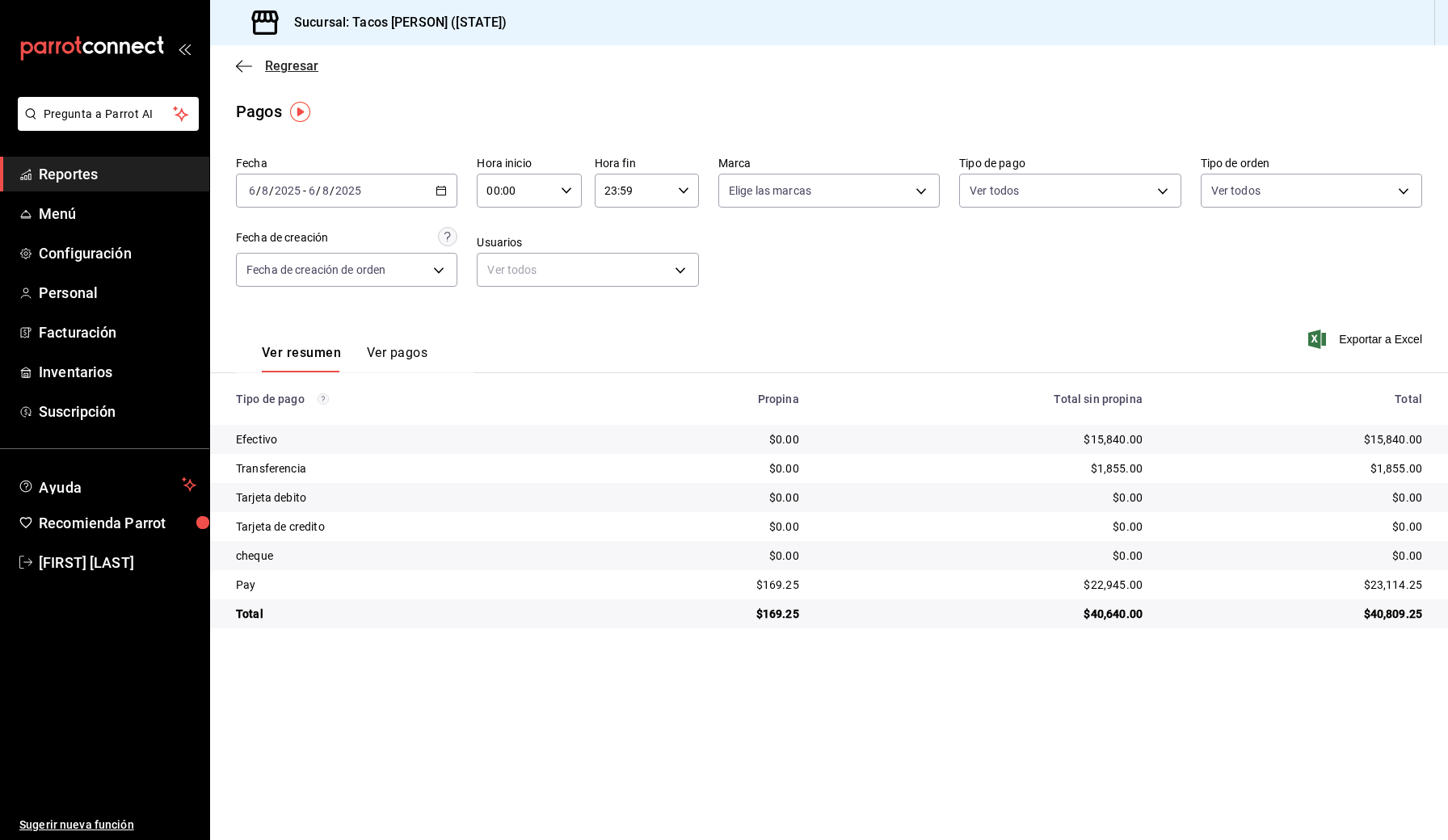 click 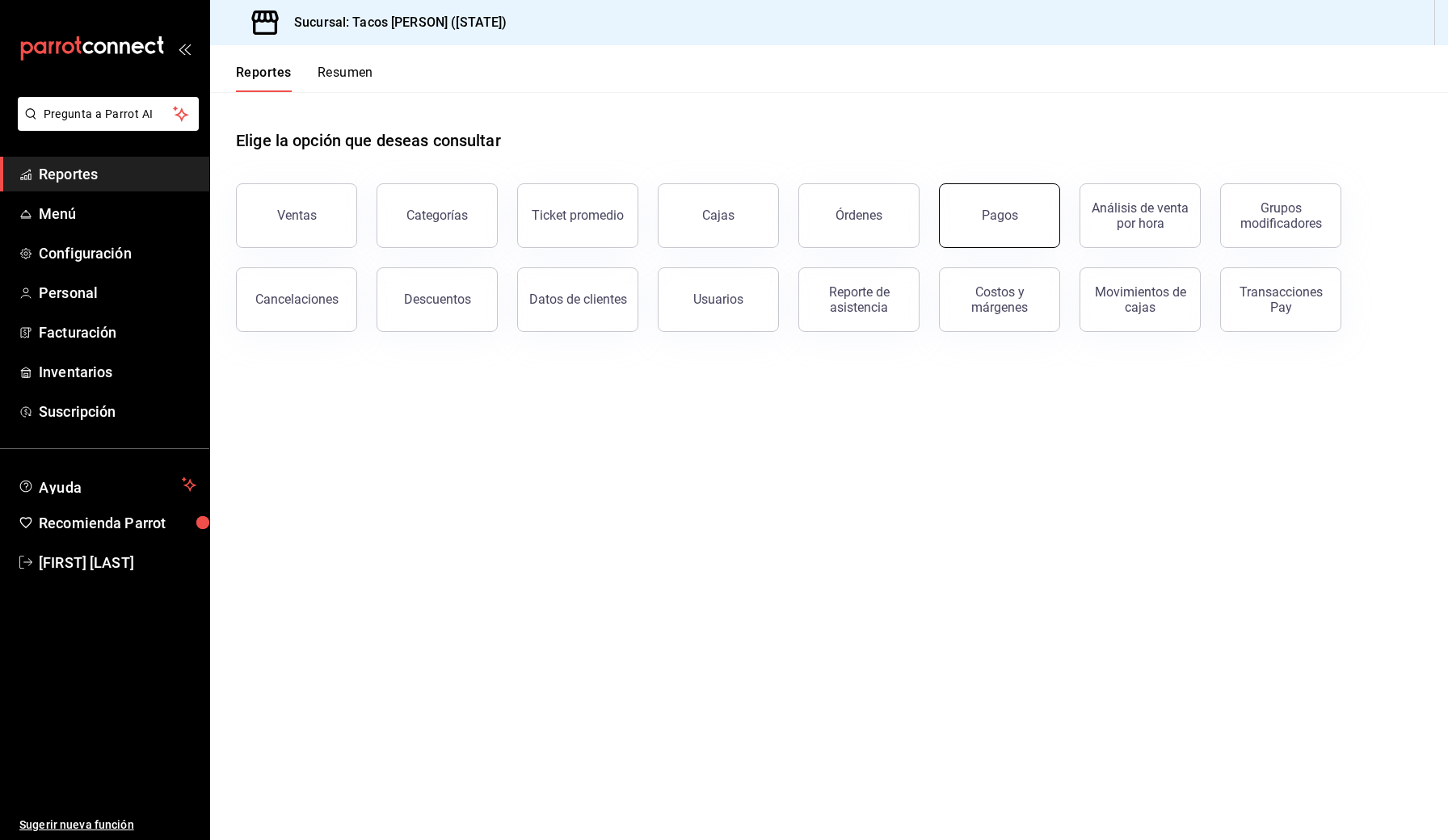 click on "Pagos" at bounding box center [1000, 215] 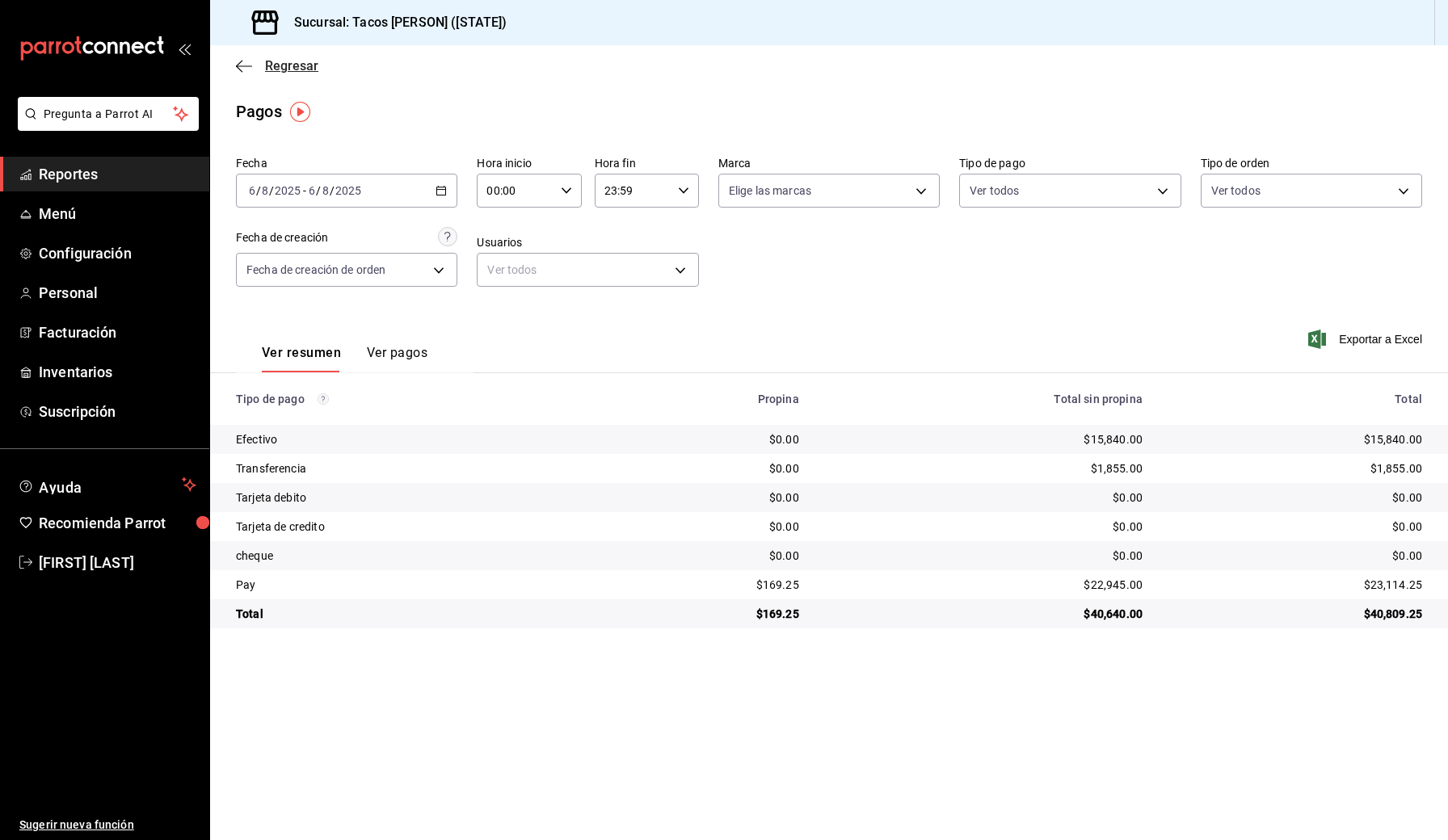 click 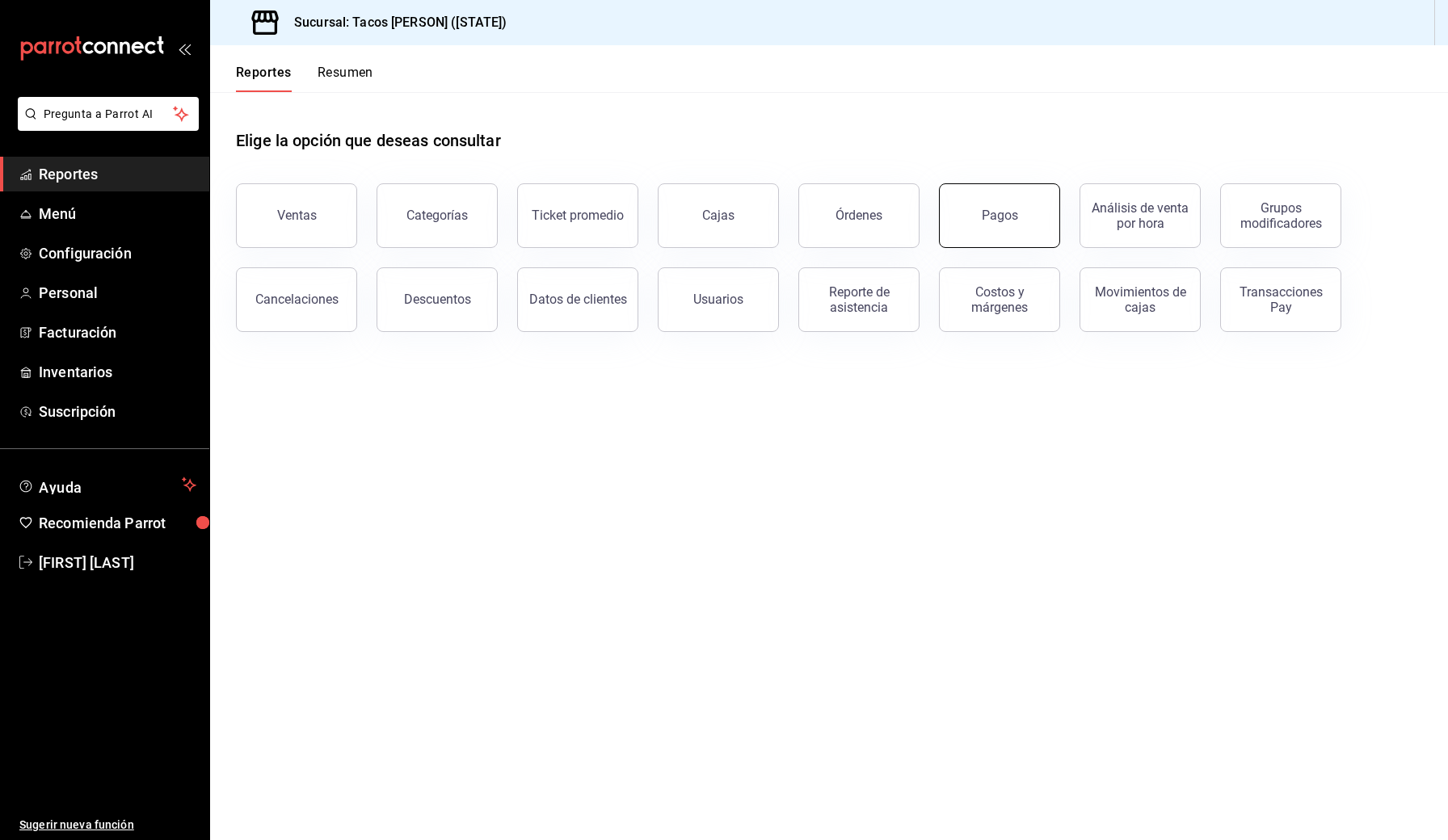click on "Pagos" at bounding box center (1000, 216) 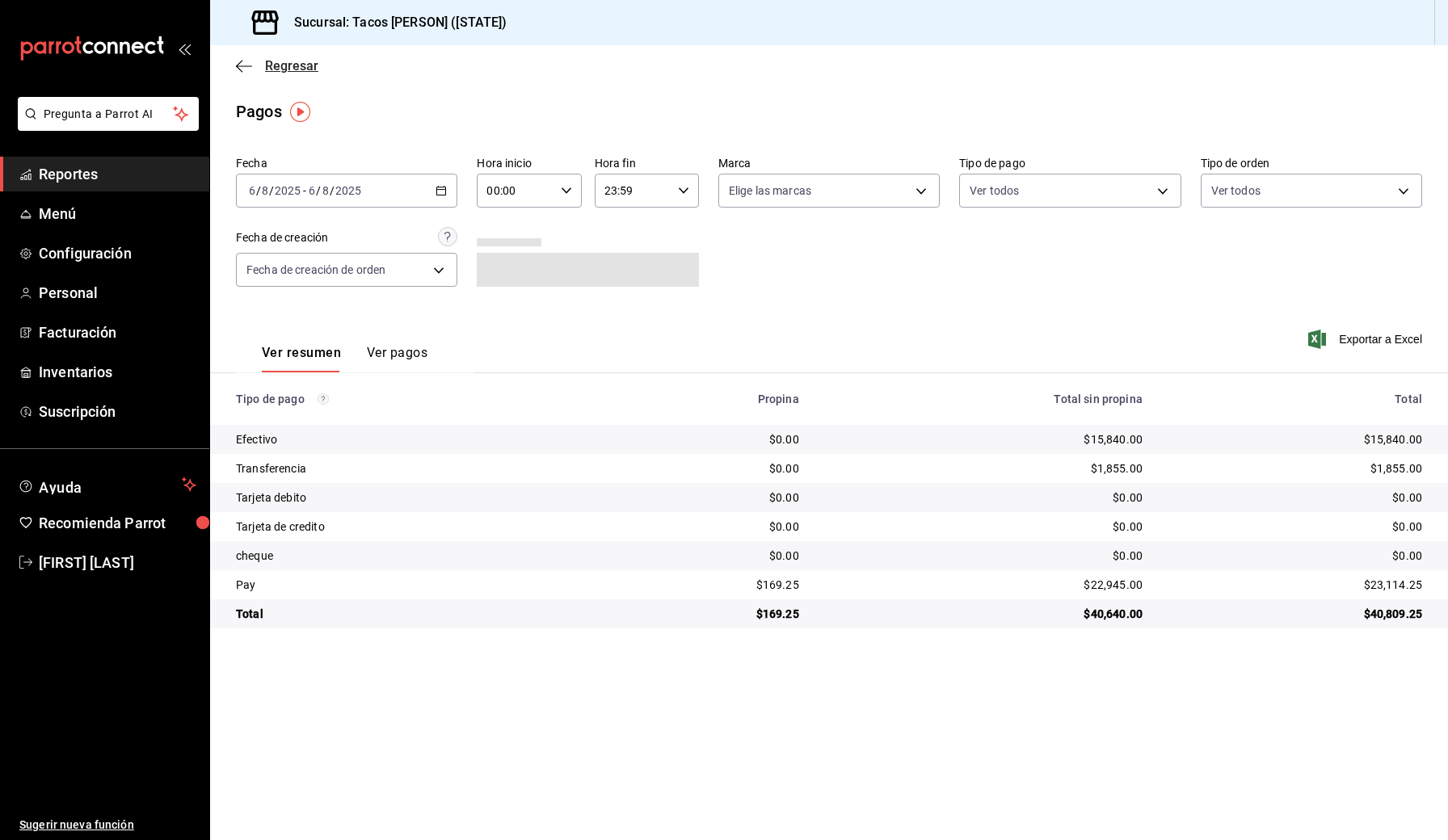 click 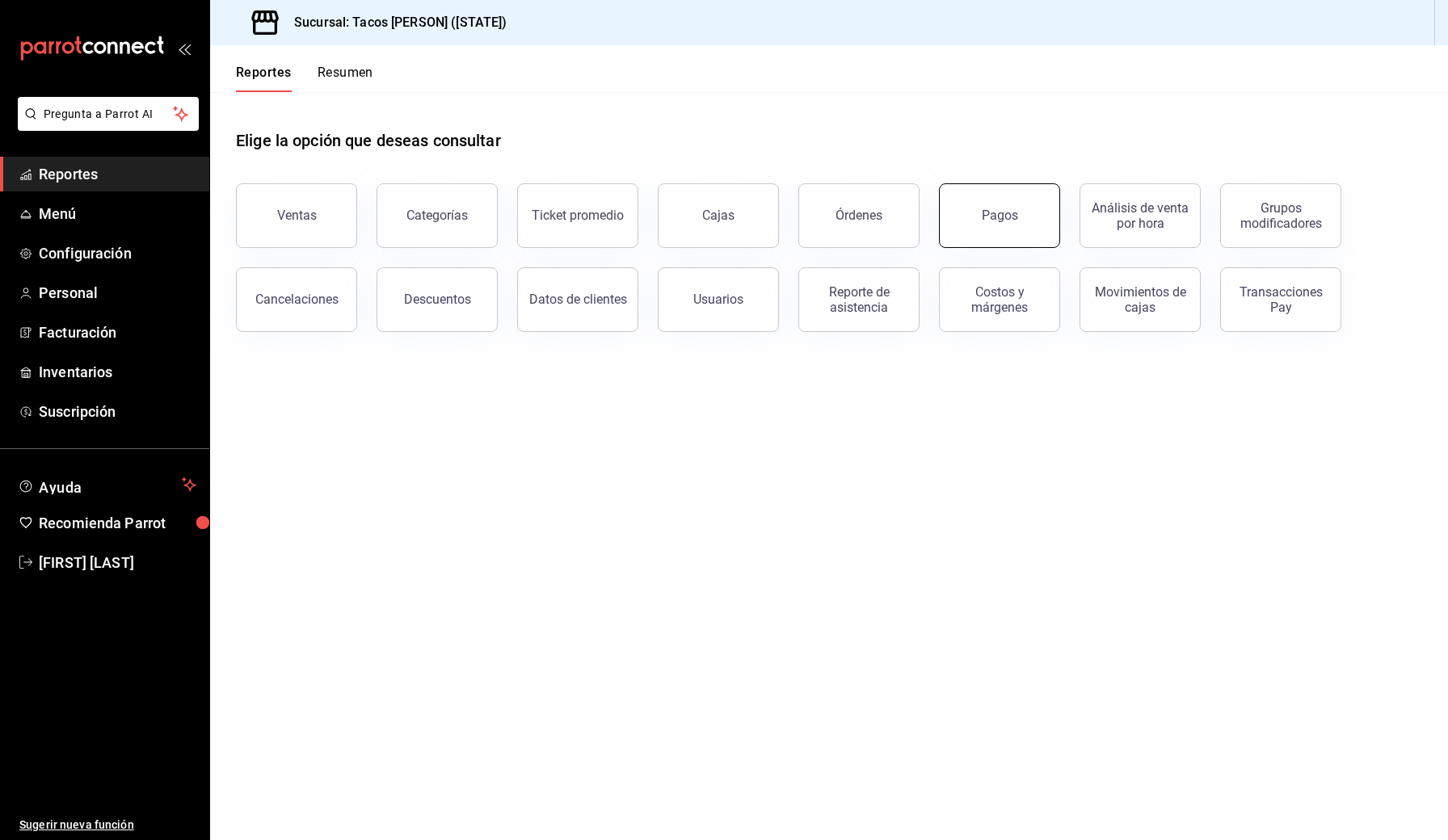 click on "Pagos" at bounding box center (1000, 216) 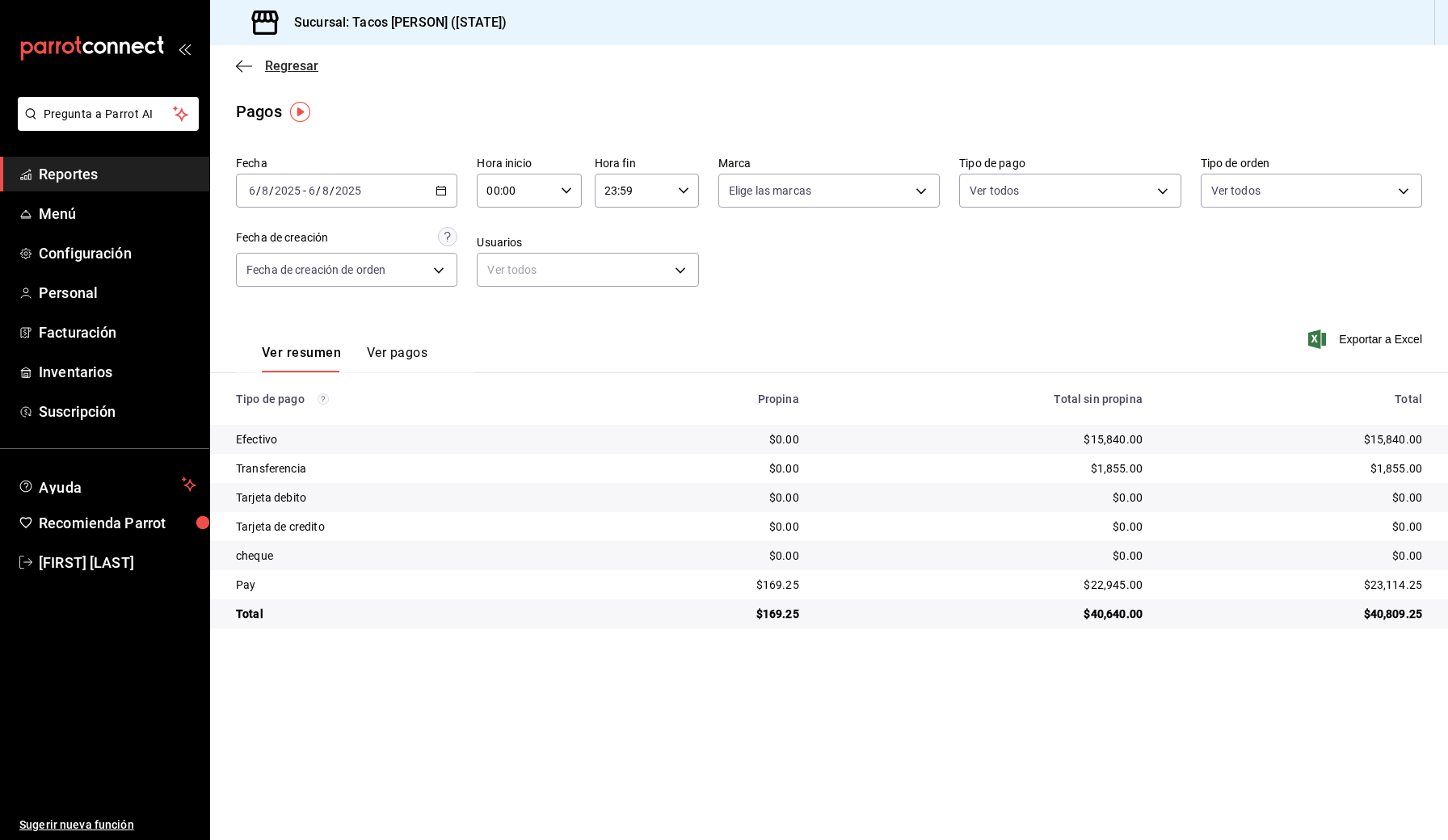 click on "Regresar" at bounding box center [277, 65] 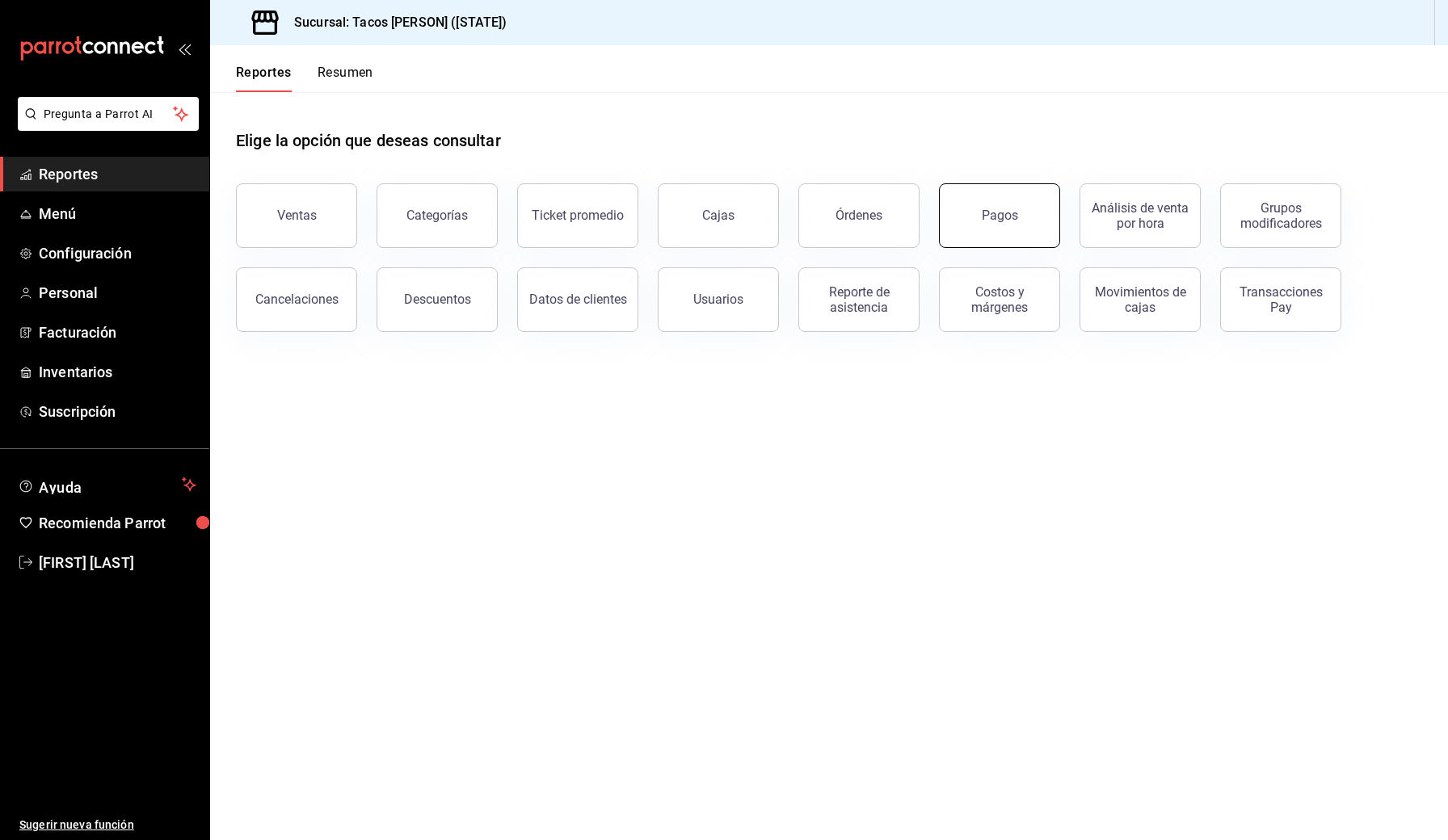 click on "Pagos" at bounding box center [1000, 216] 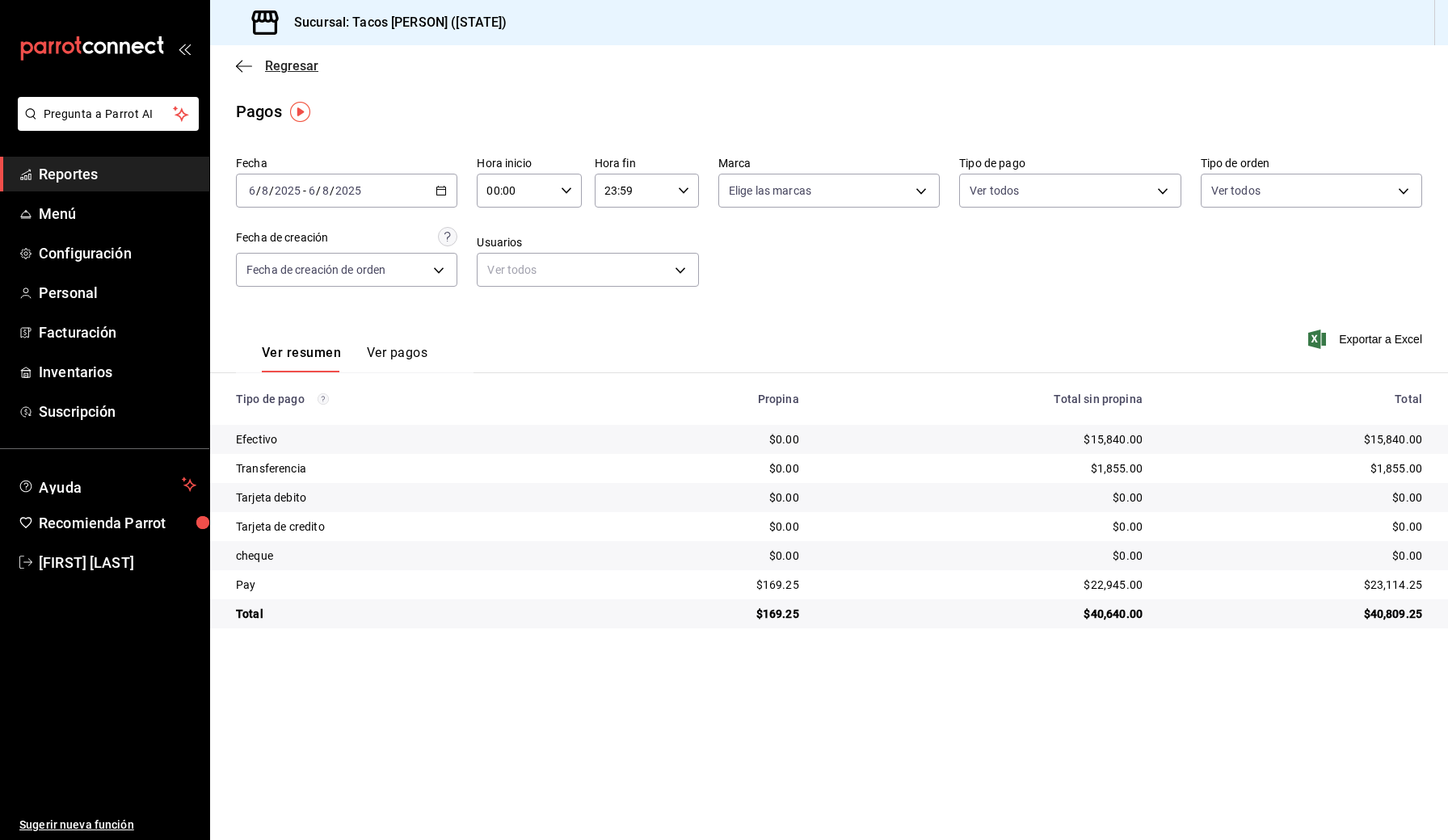click 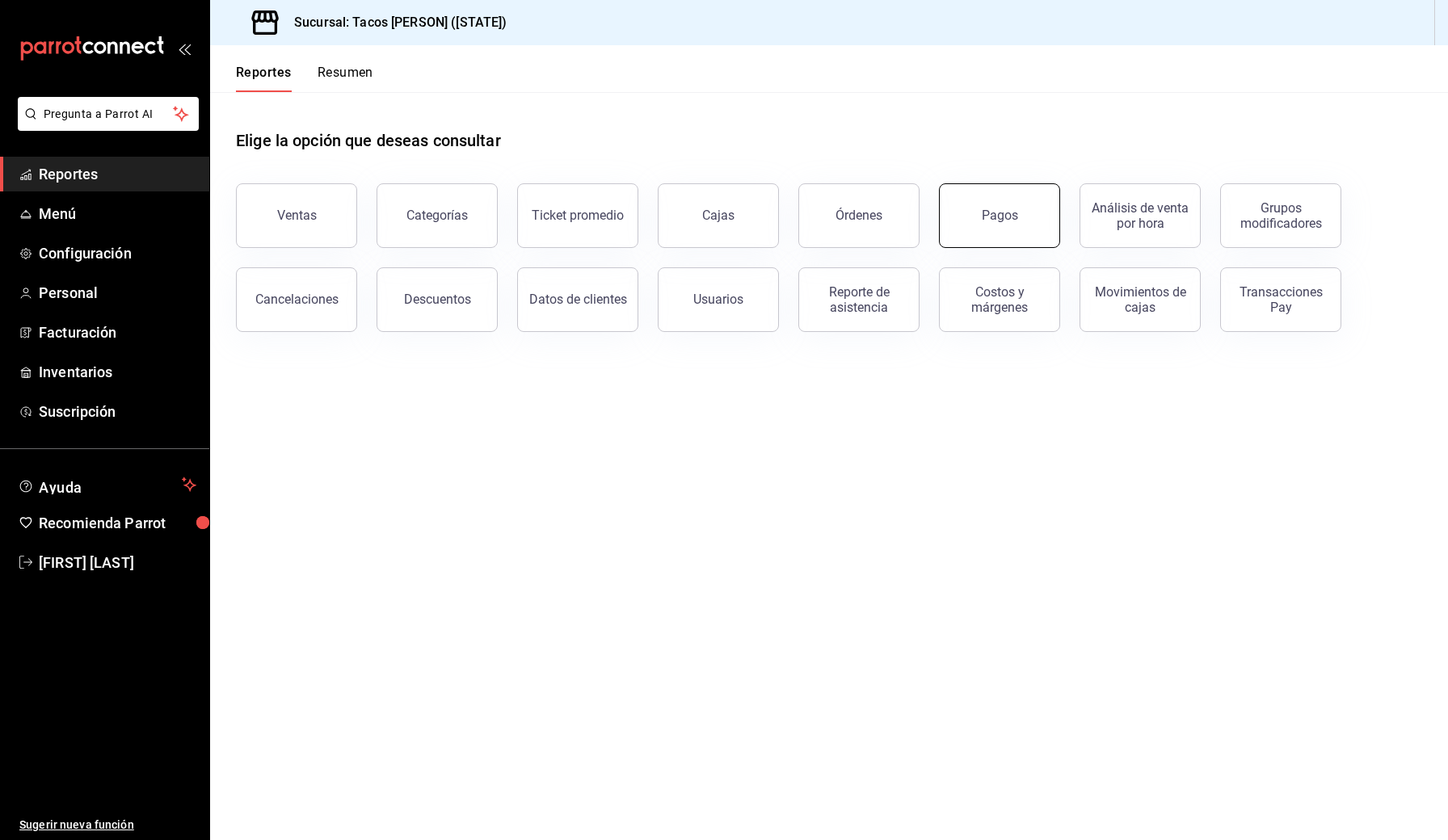 click on "Pagos" at bounding box center [1000, 216] 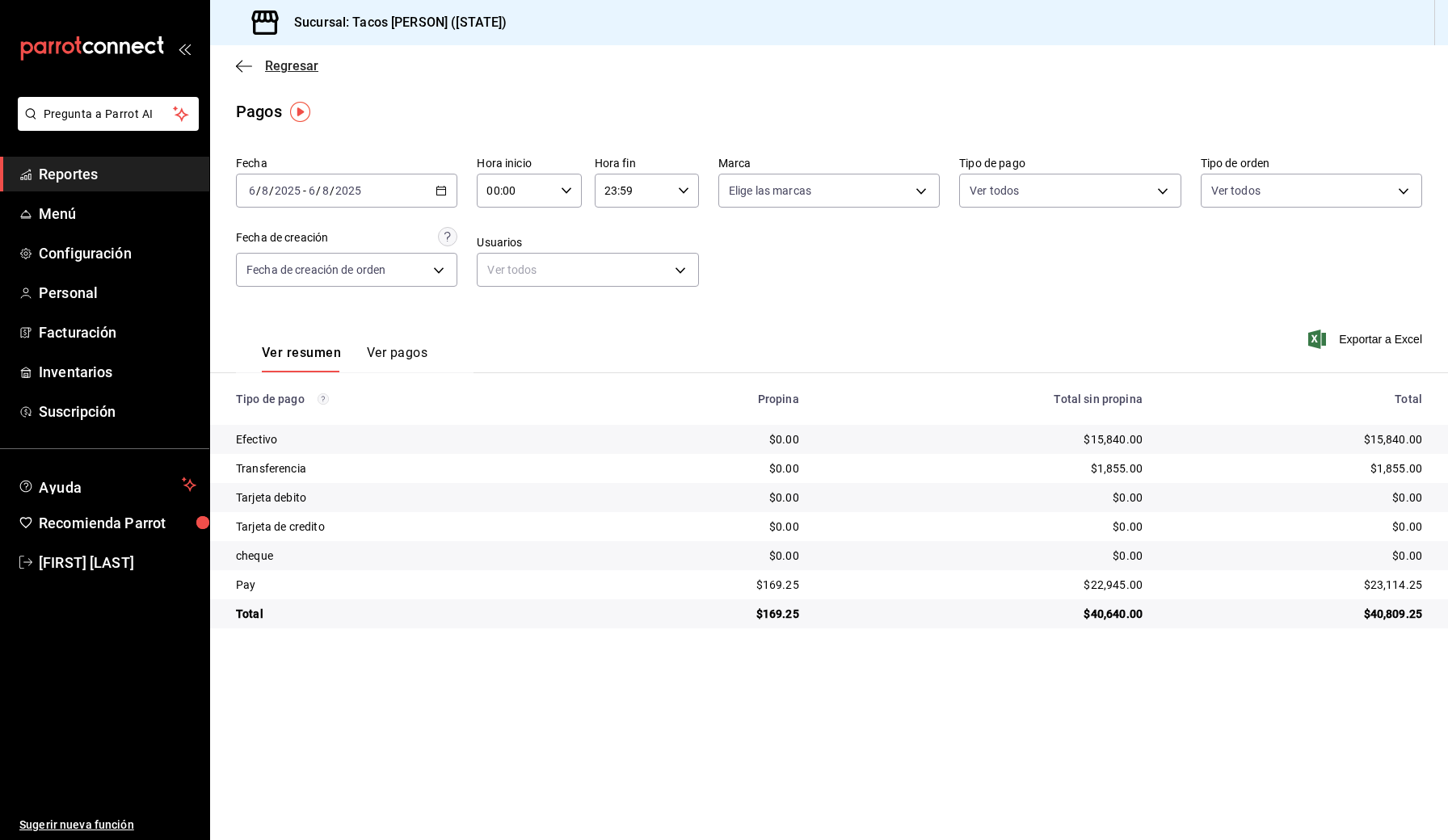 click 